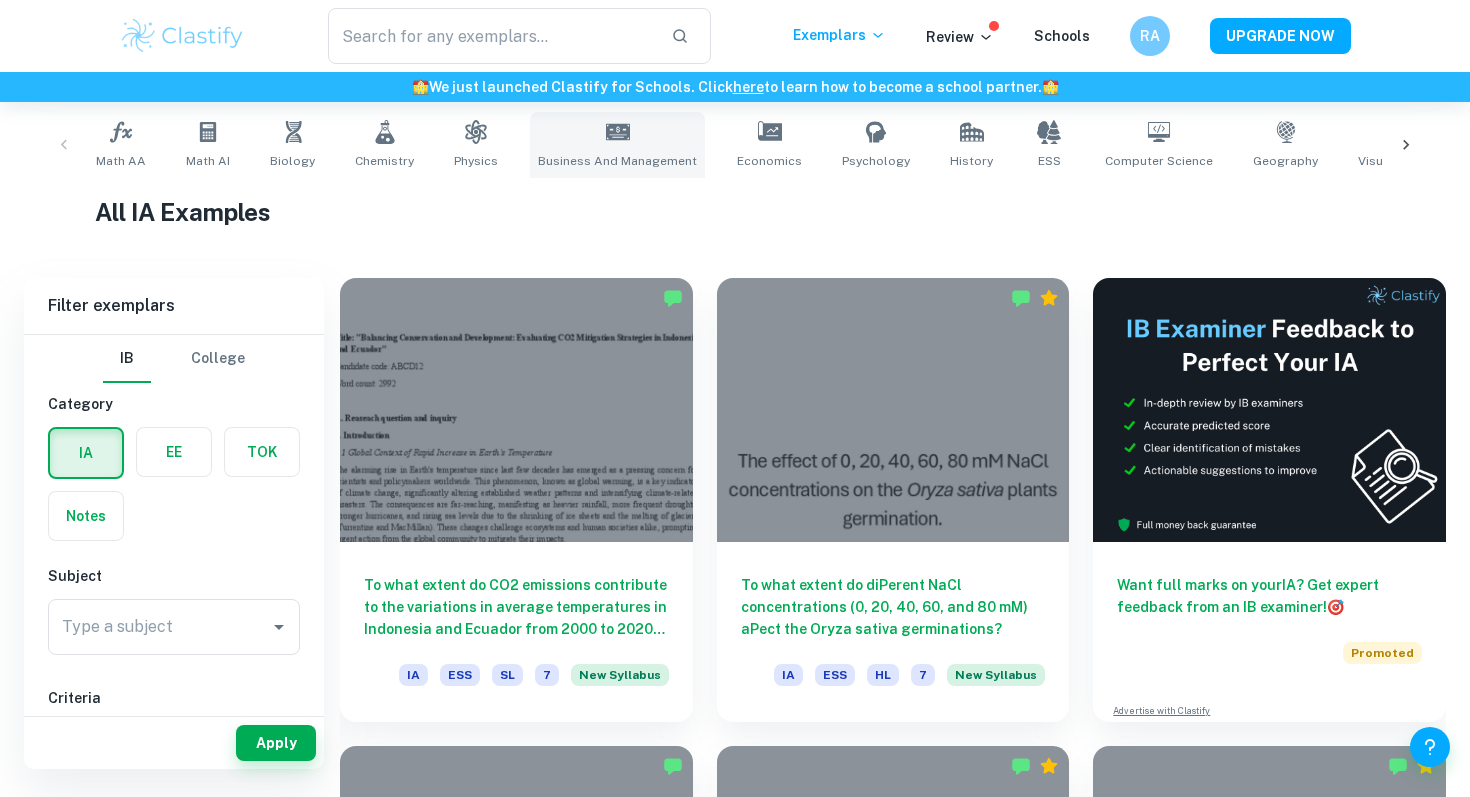 scroll, scrollTop: 440, scrollLeft: 0, axis: vertical 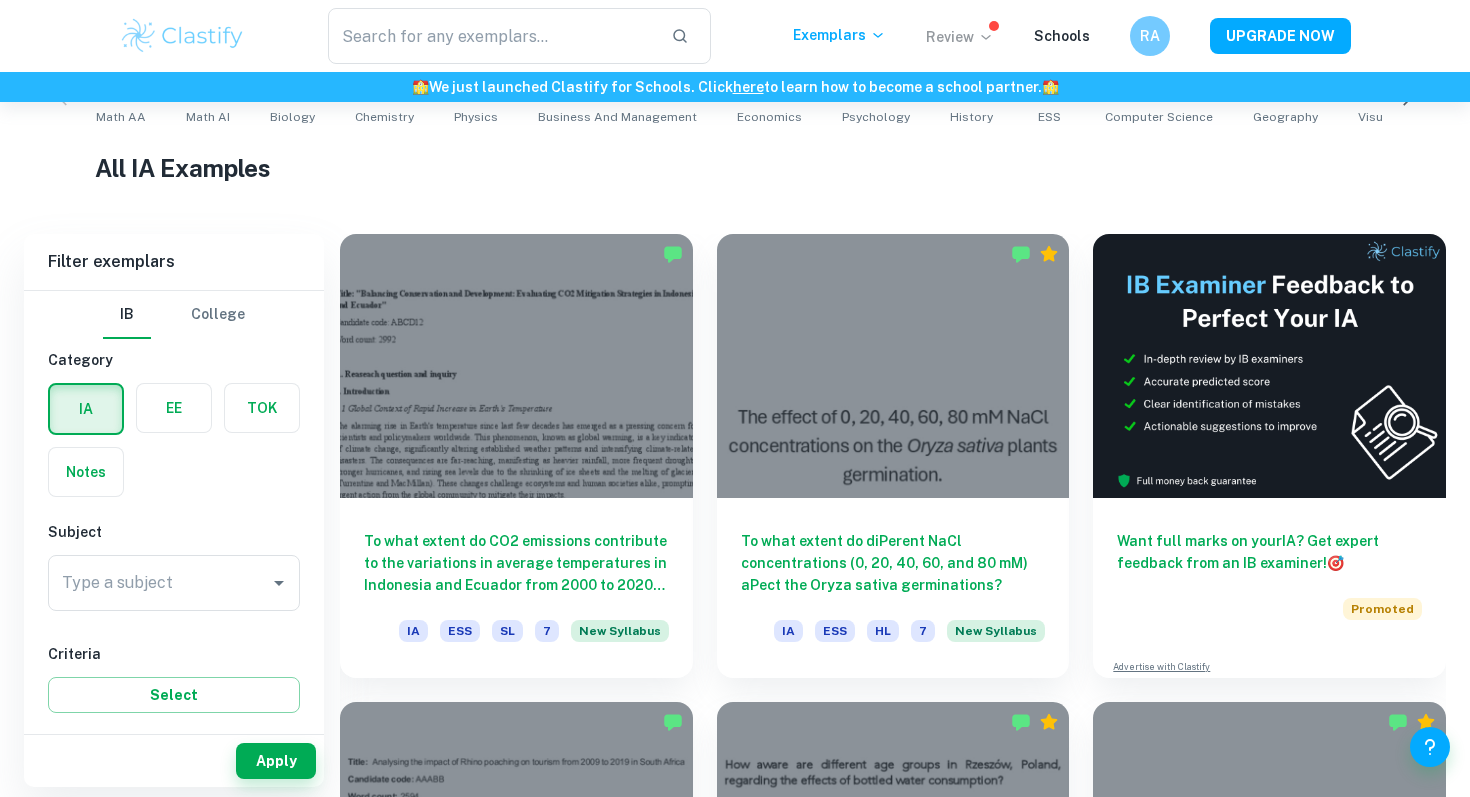 click on "Review" at bounding box center [960, 37] 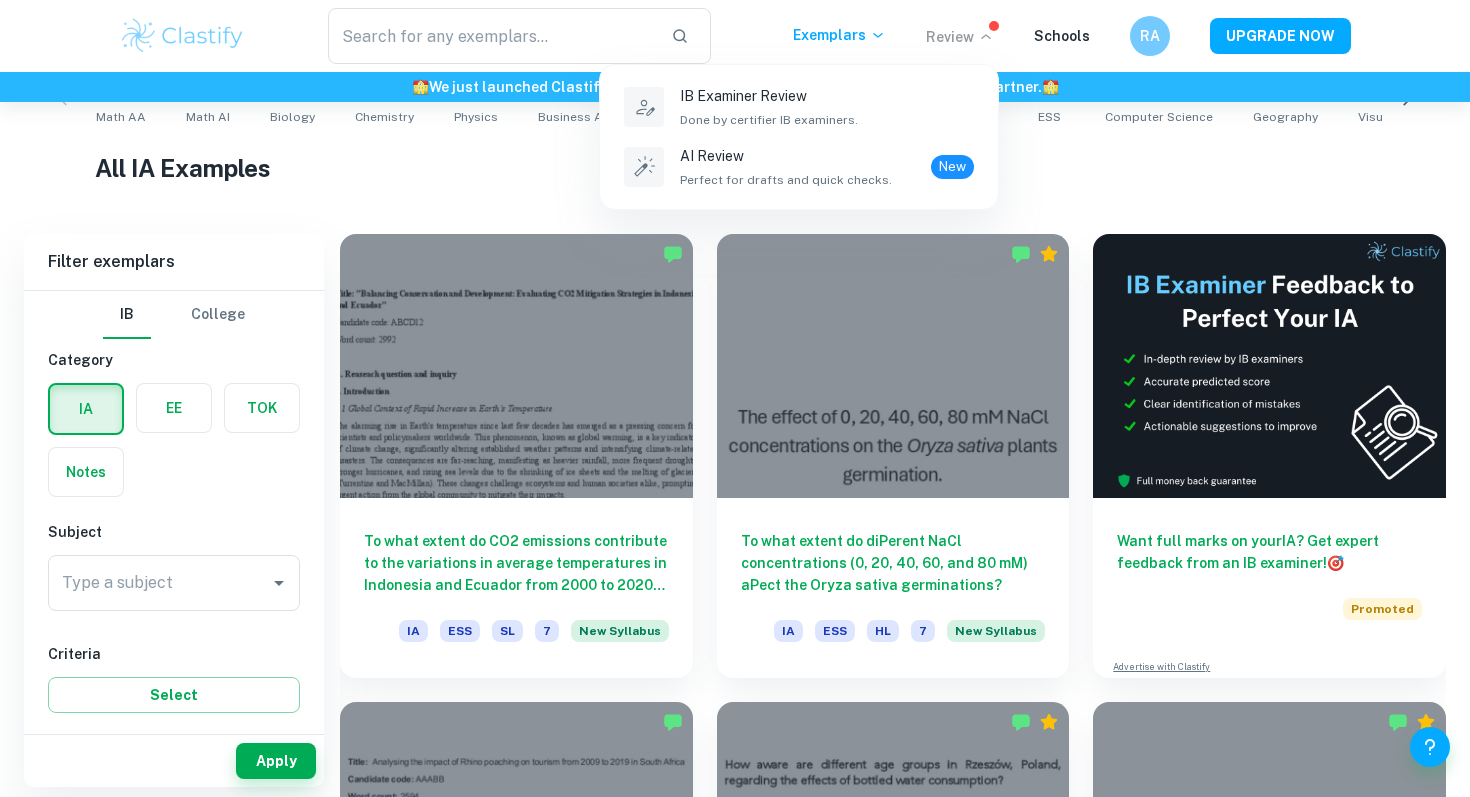 click at bounding box center [735, 398] 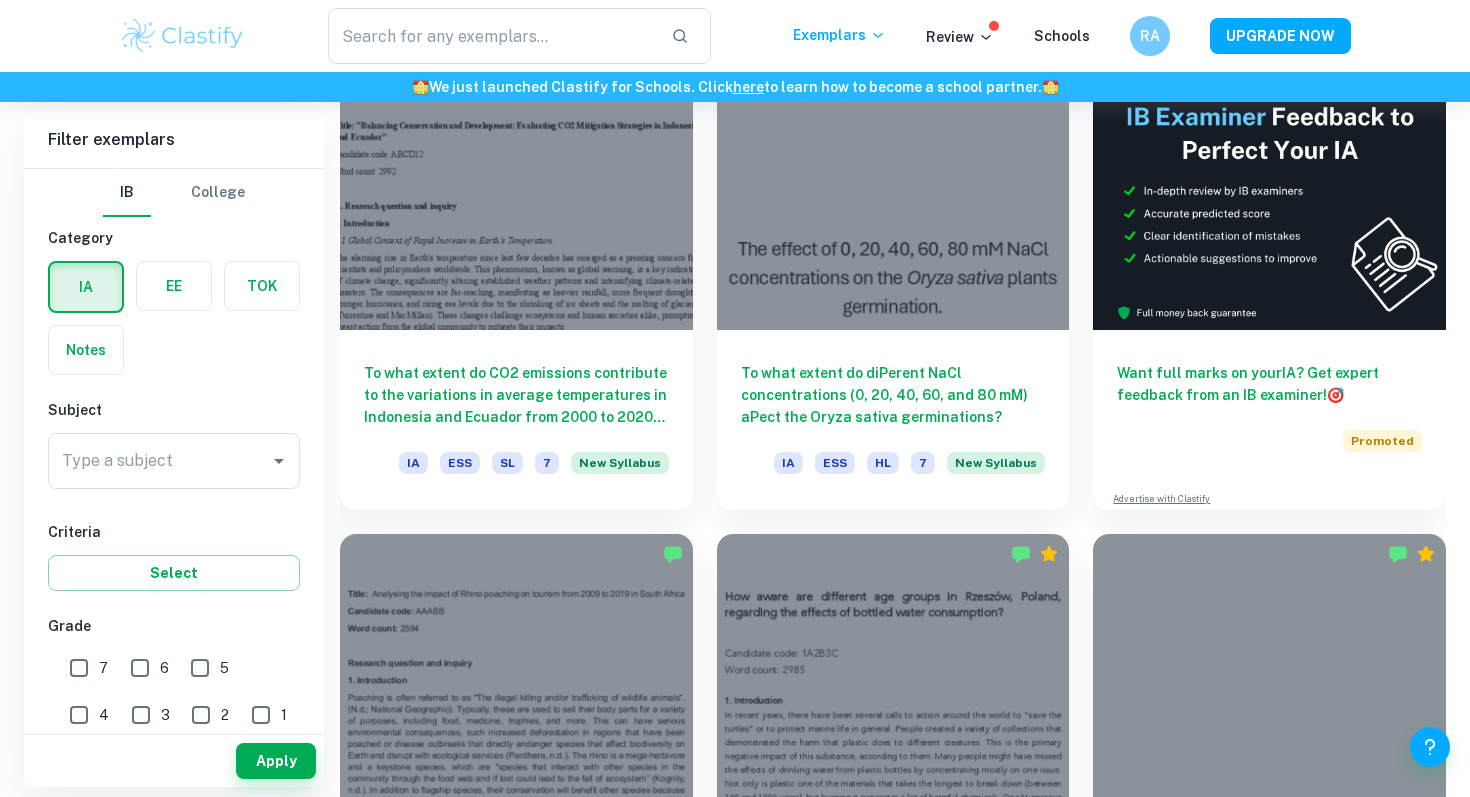 scroll, scrollTop: 601, scrollLeft: 0, axis: vertical 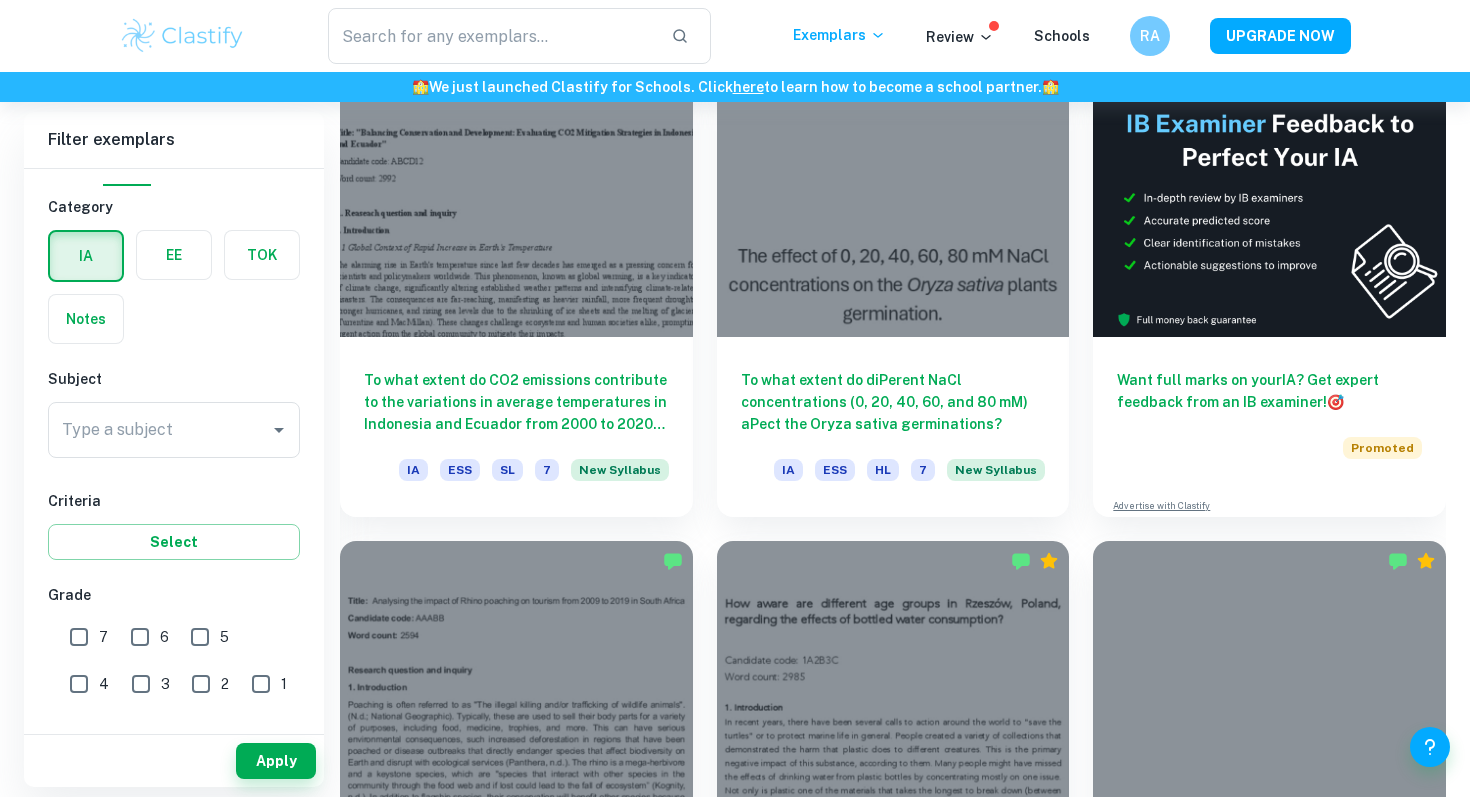 click on "7" at bounding box center (79, 637) 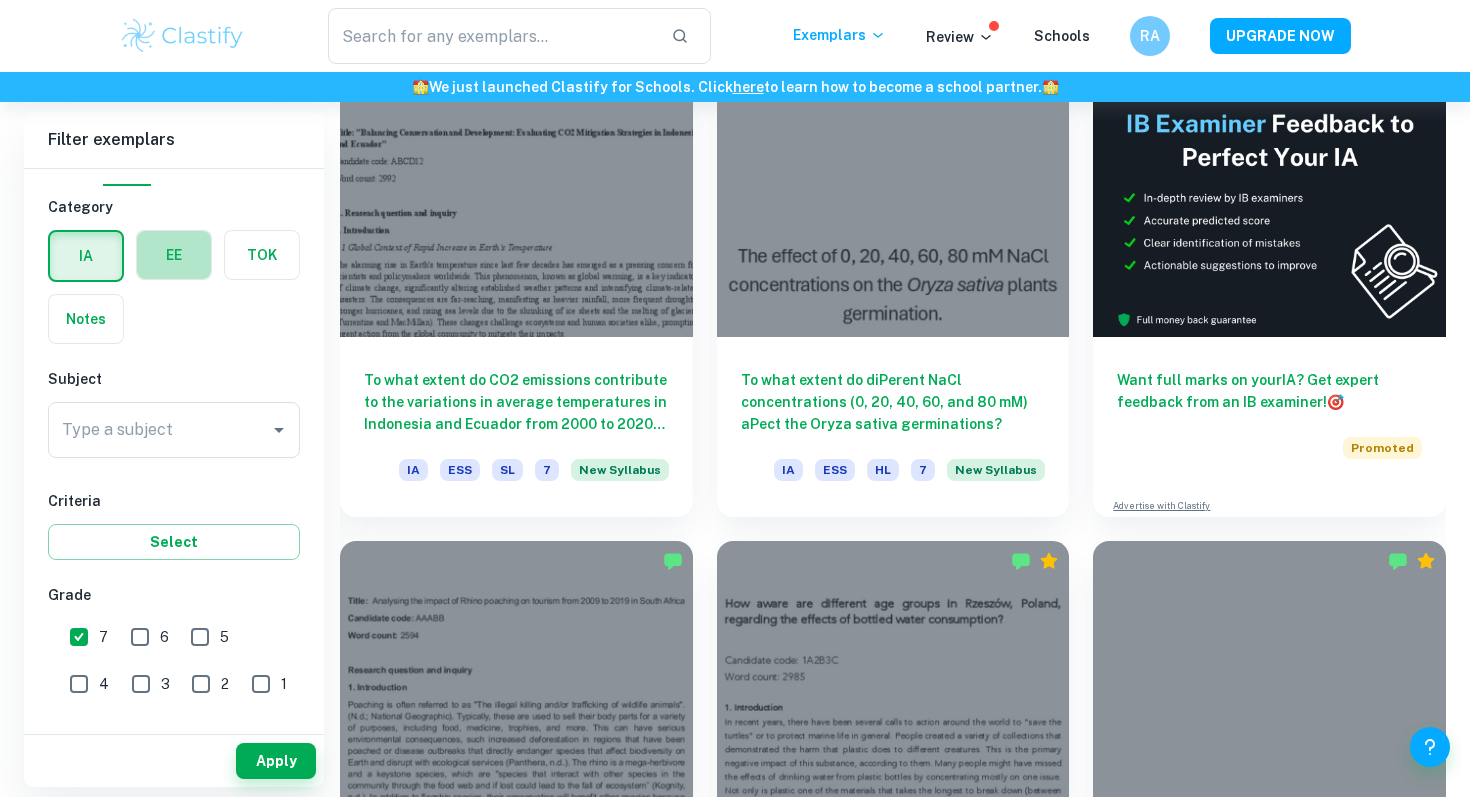 click at bounding box center (174, 255) 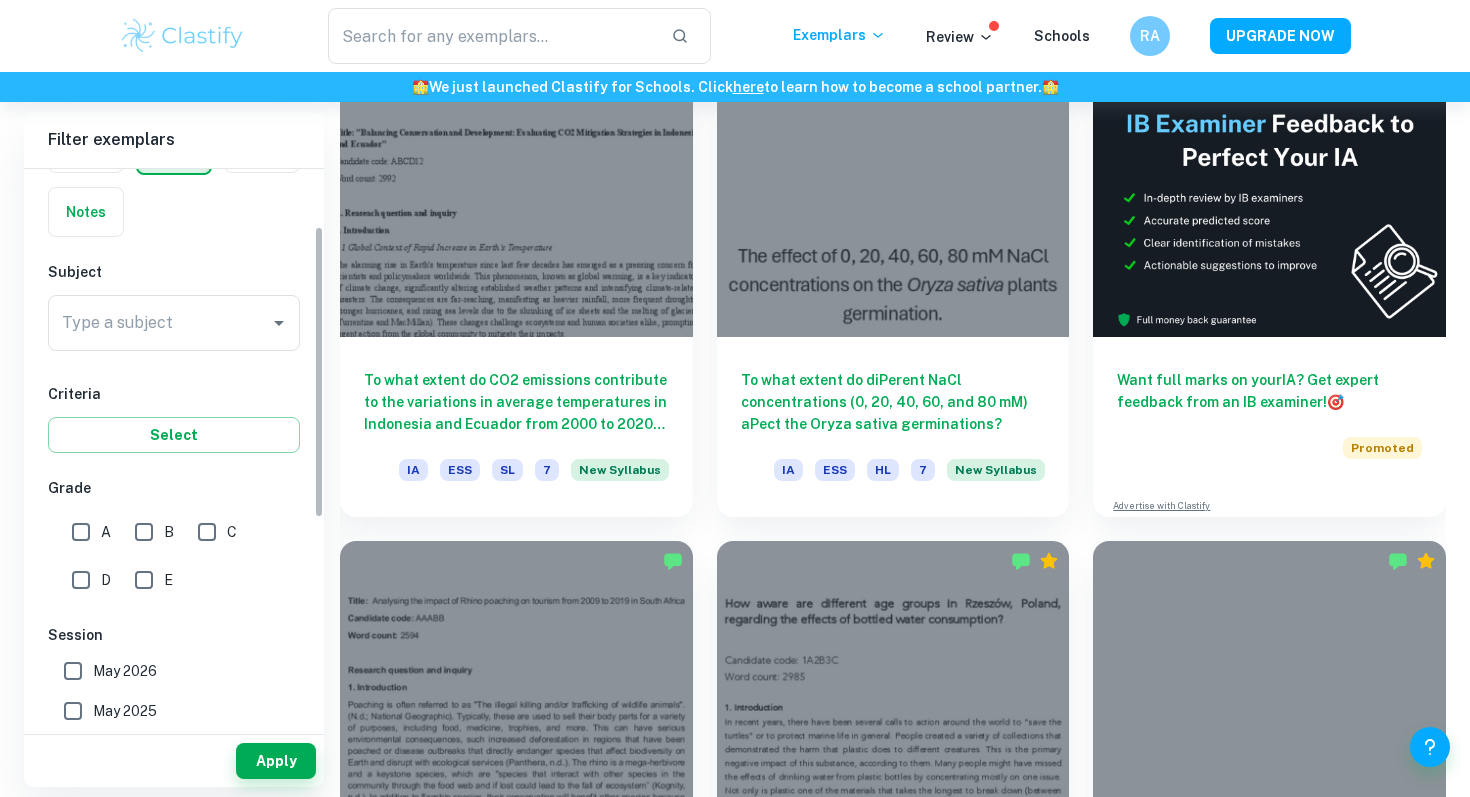 scroll, scrollTop: 152, scrollLeft: 0, axis: vertical 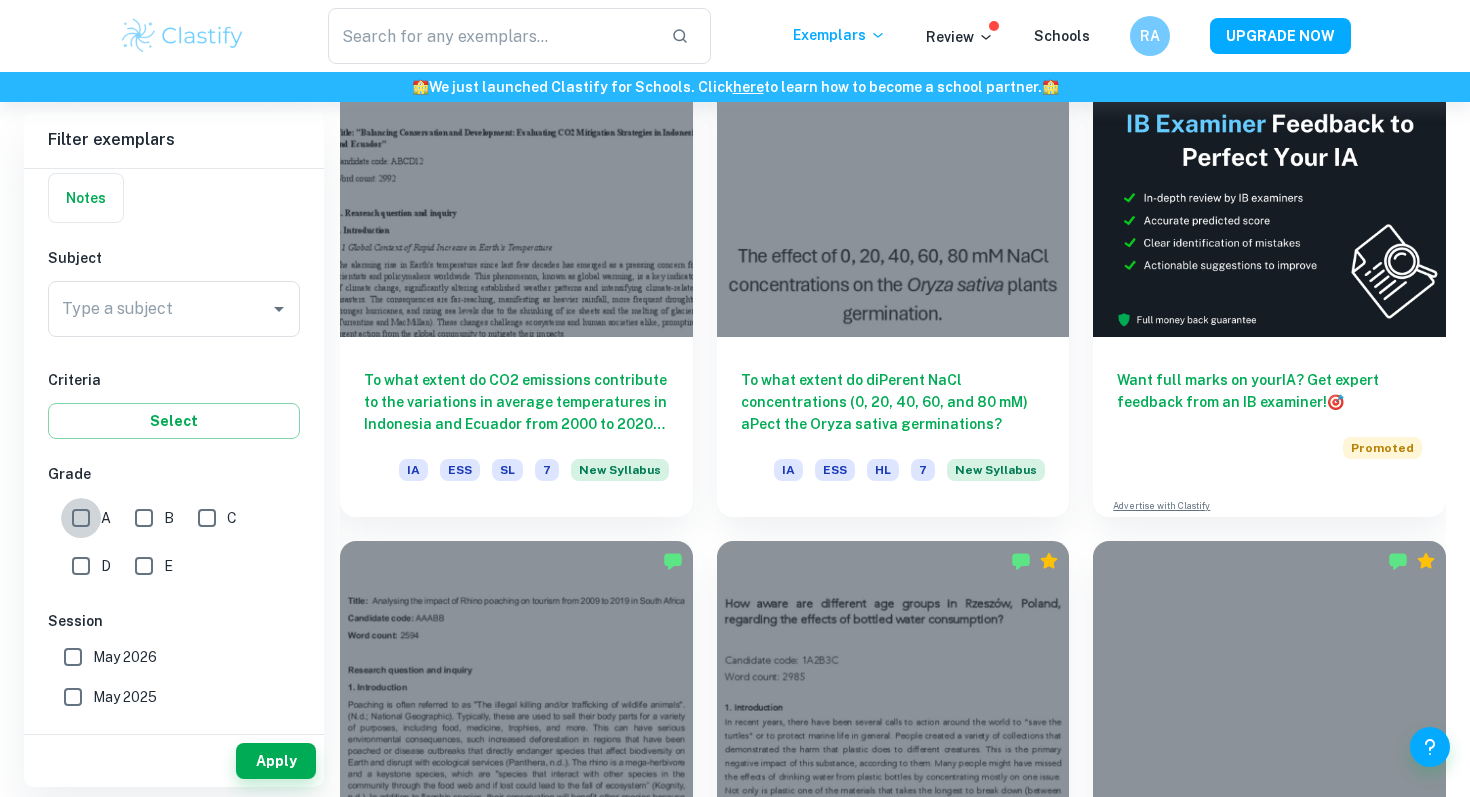 click on "A" at bounding box center (81, 518) 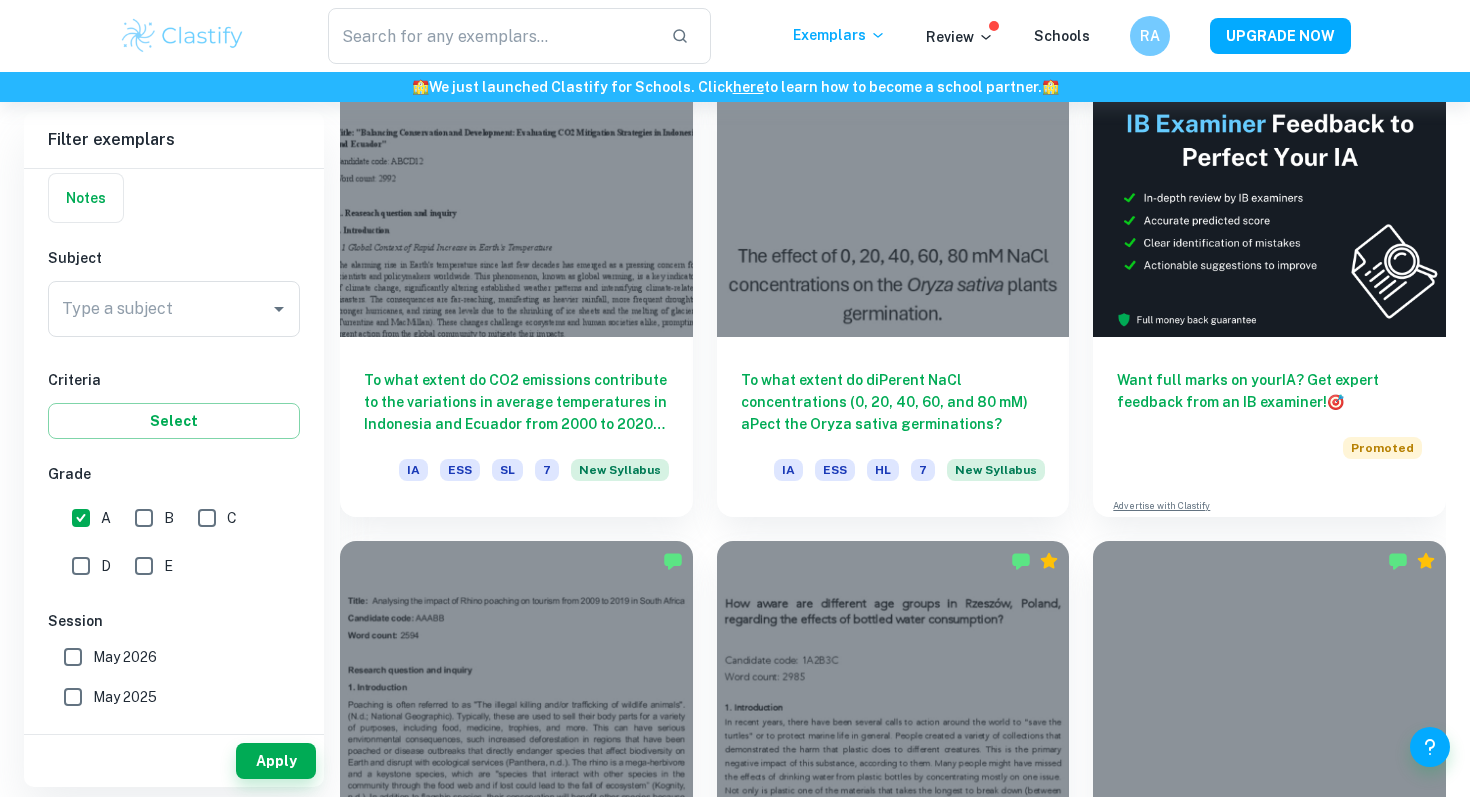 click on "A" at bounding box center [81, 518] 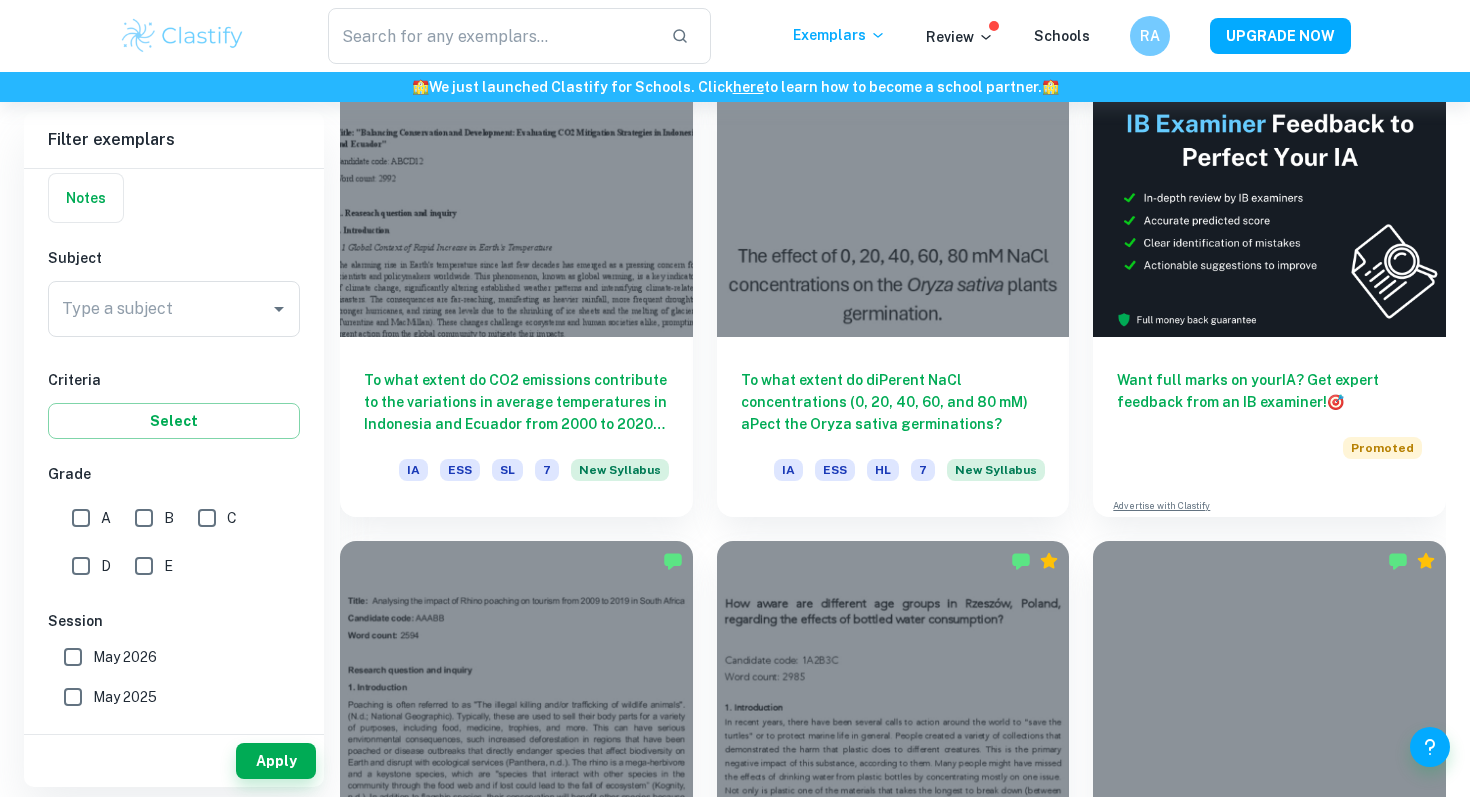 click on "E" at bounding box center (144, 566) 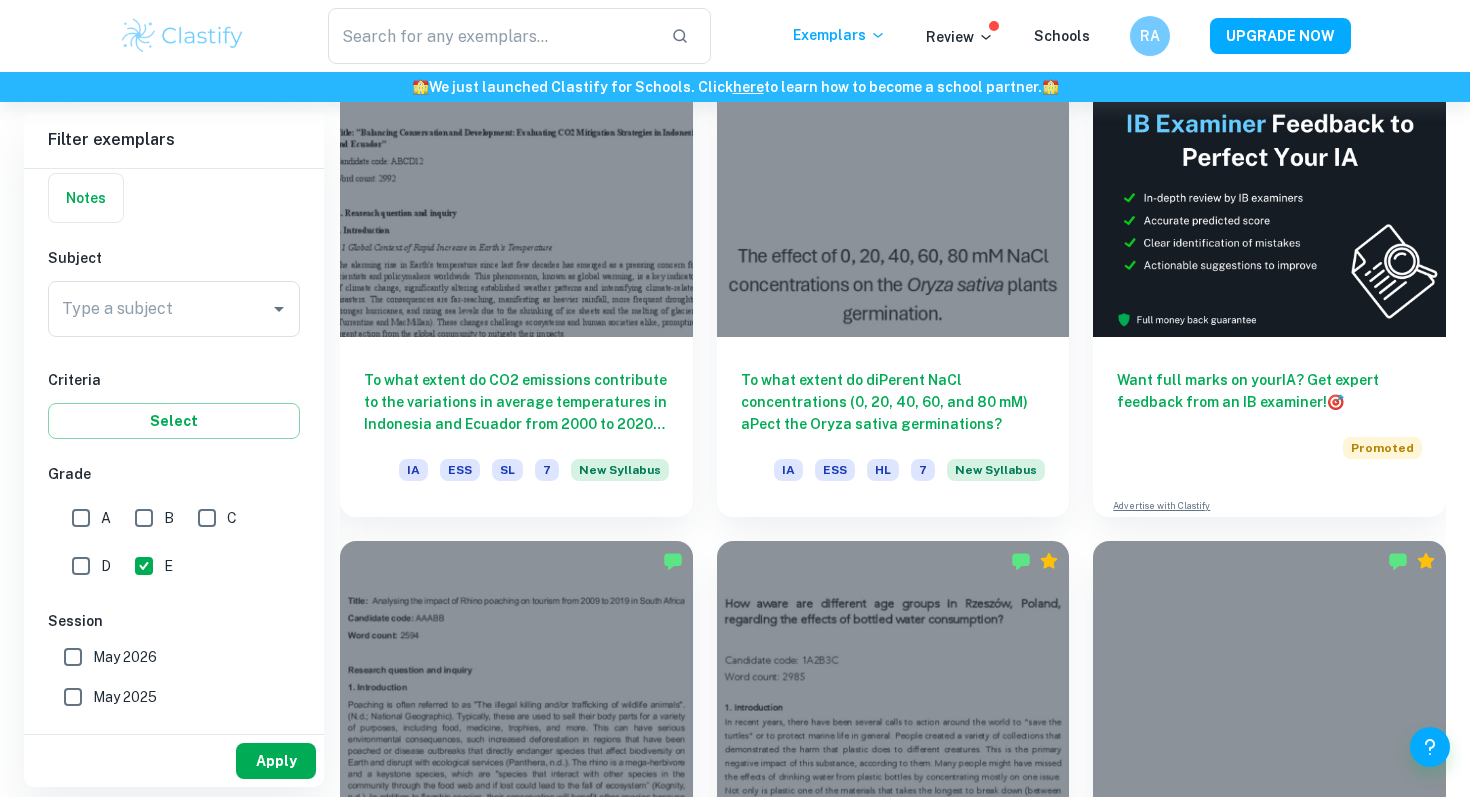 click on "Apply" at bounding box center [276, 761] 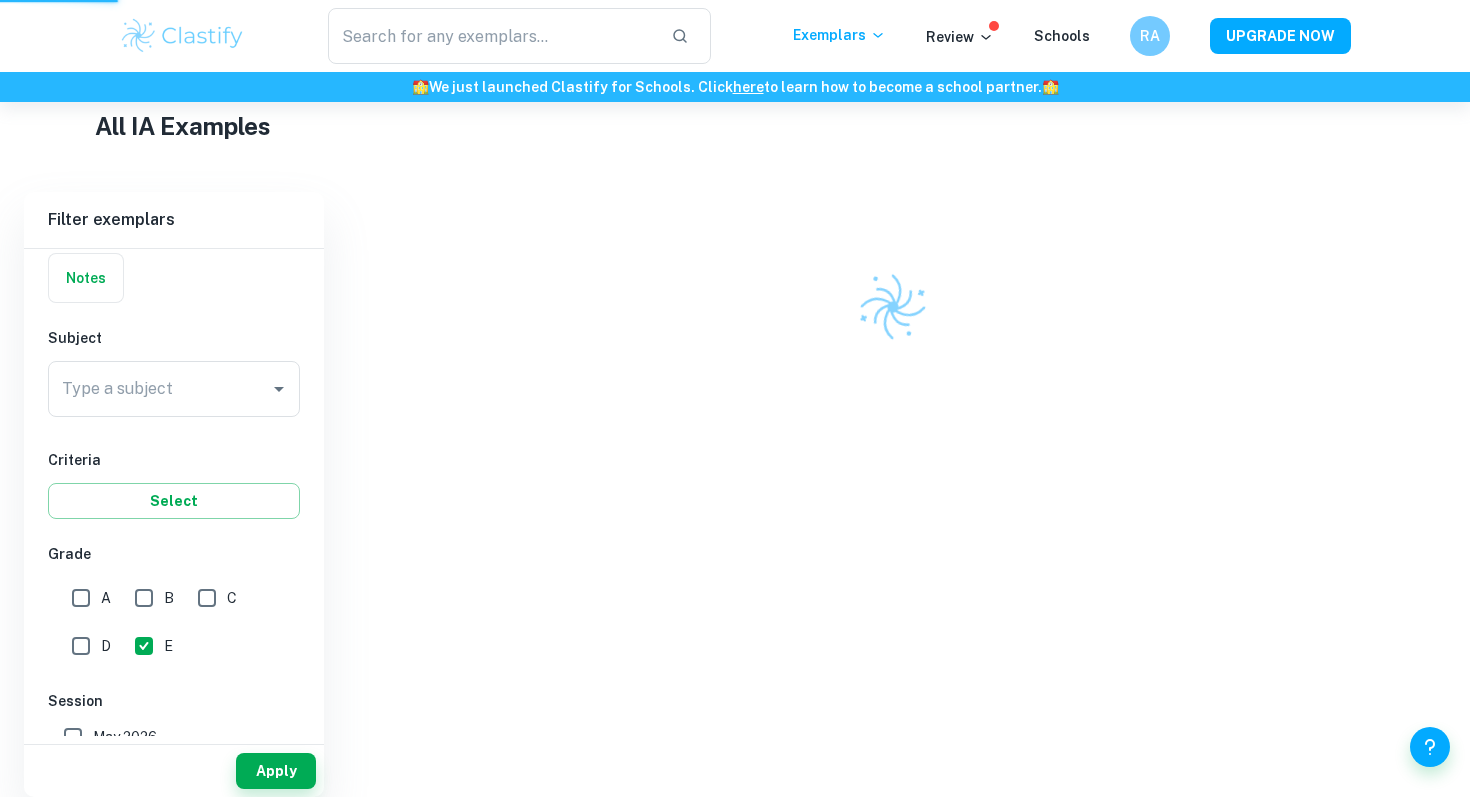 scroll, scrollTop: 412, scrollLeft: 0, axis: vertical 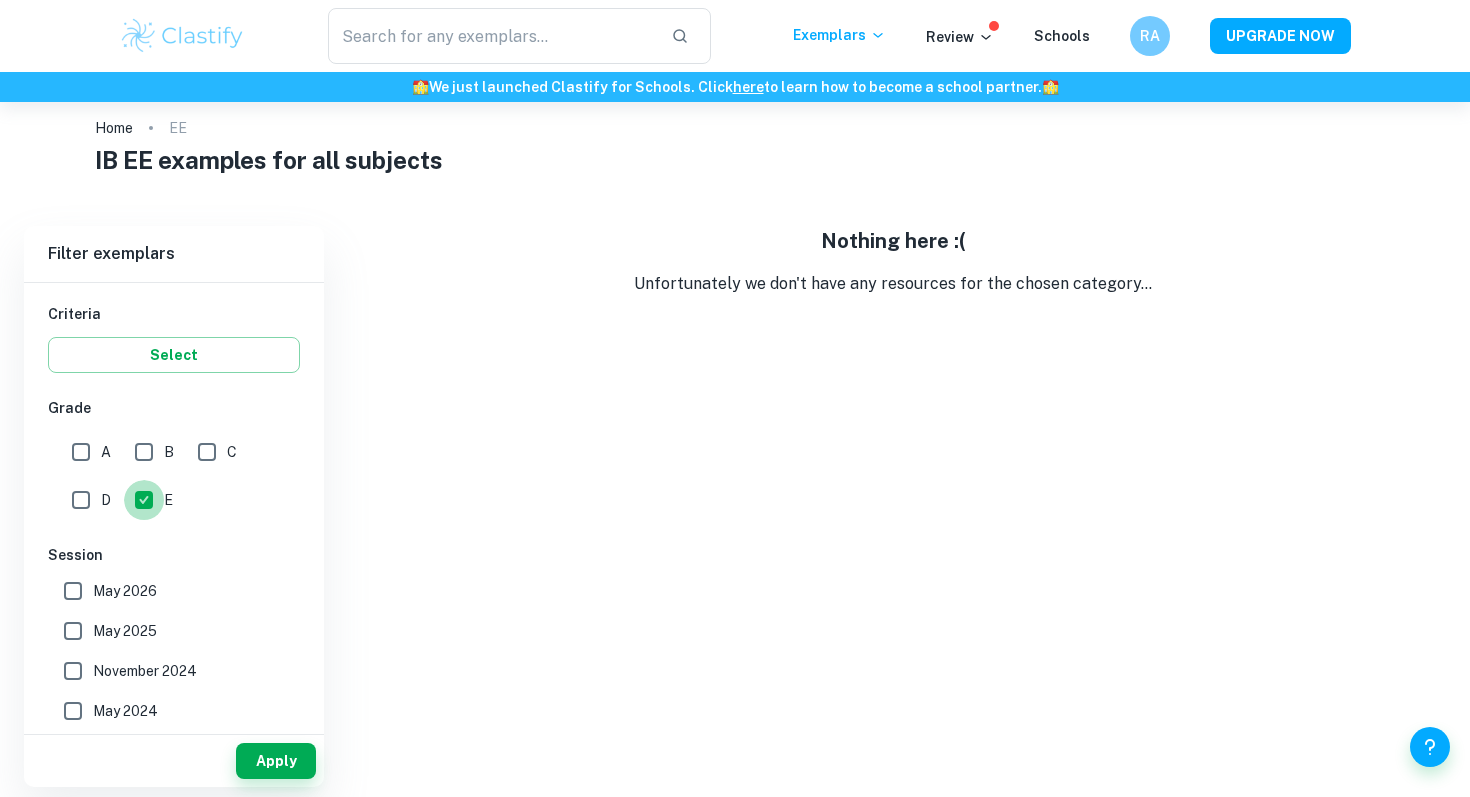 click on "E" at bounding box center [144, 500] 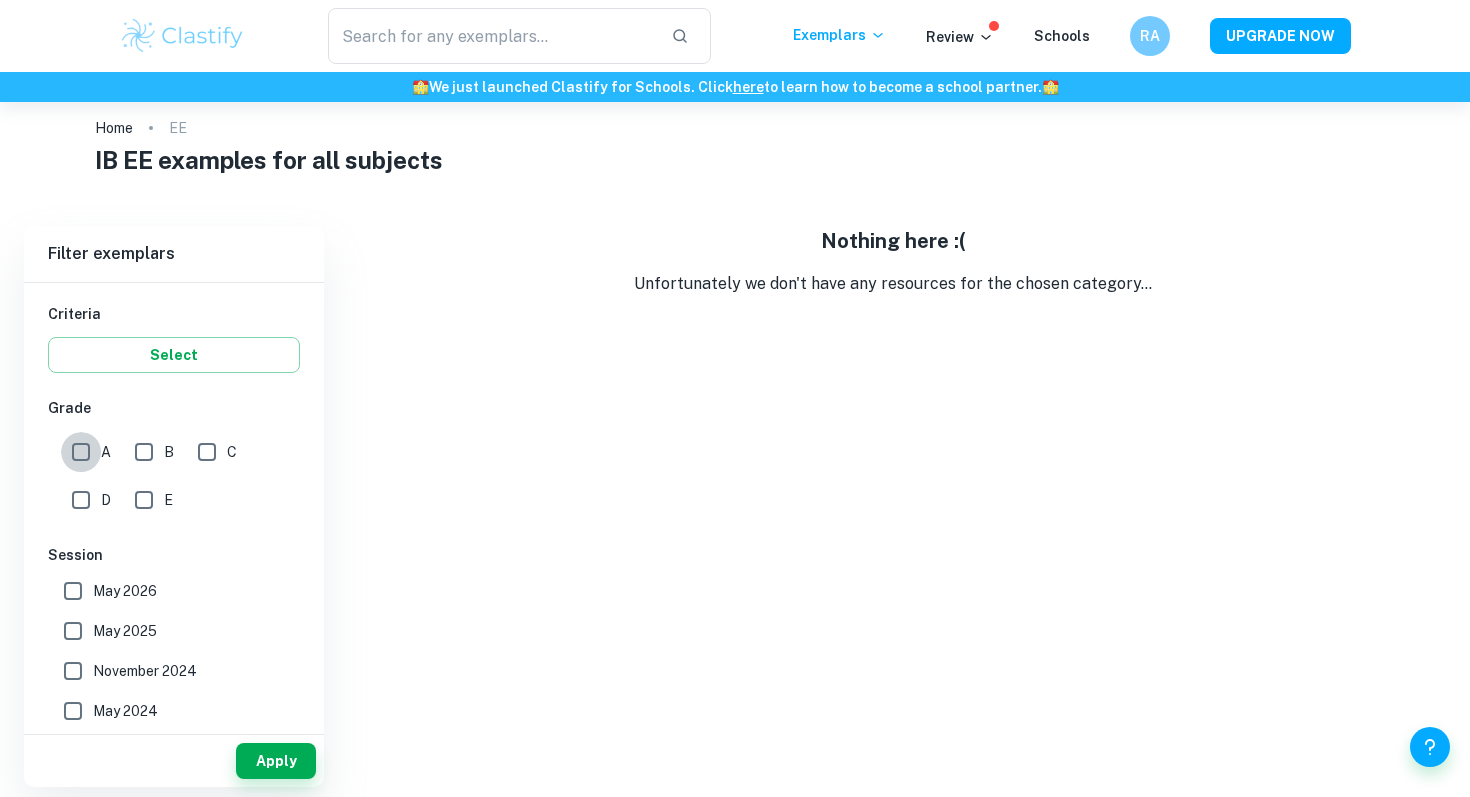 click on "A" at bounding box center (81, 452) 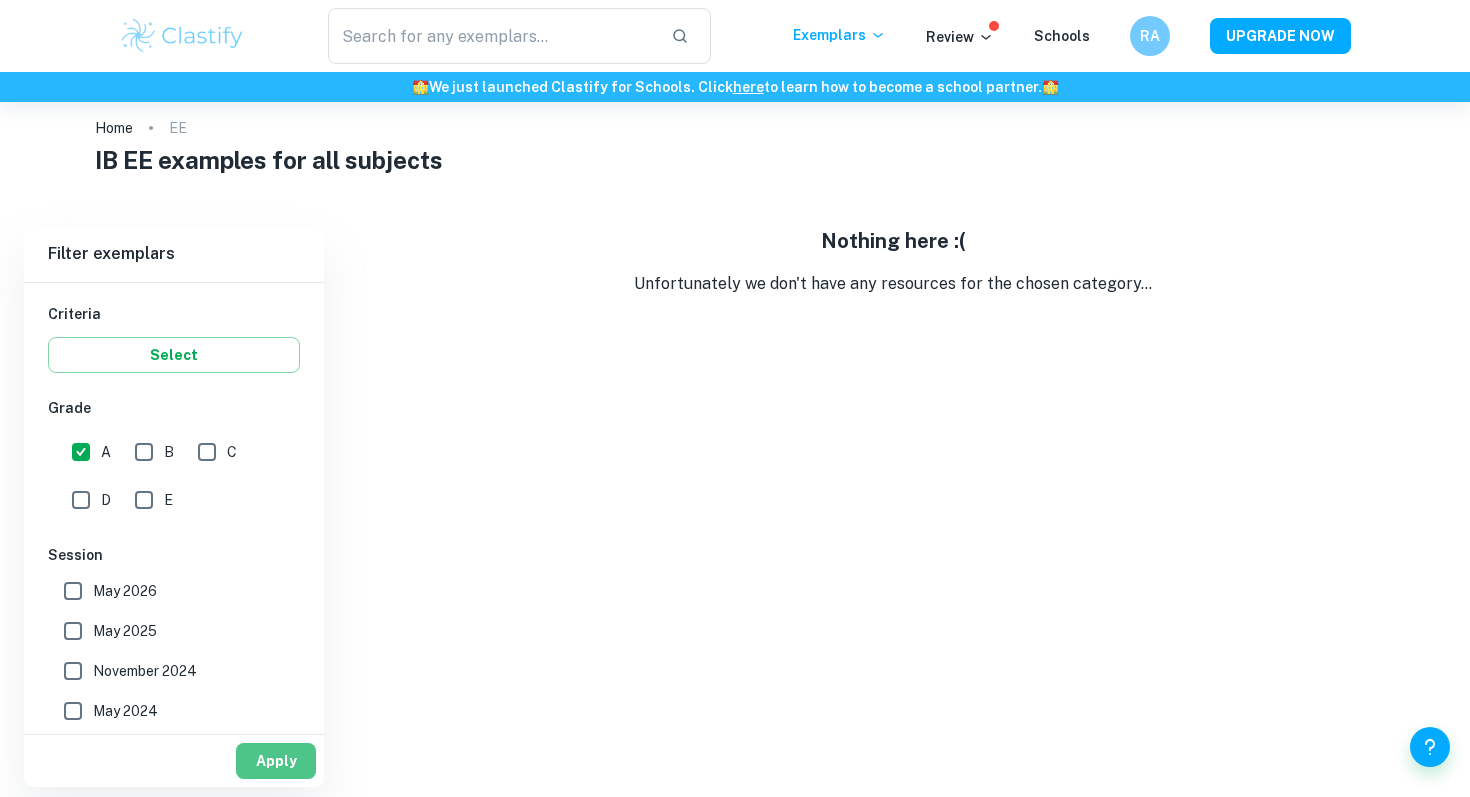click on "Apply" at bounding box center [276, 761] 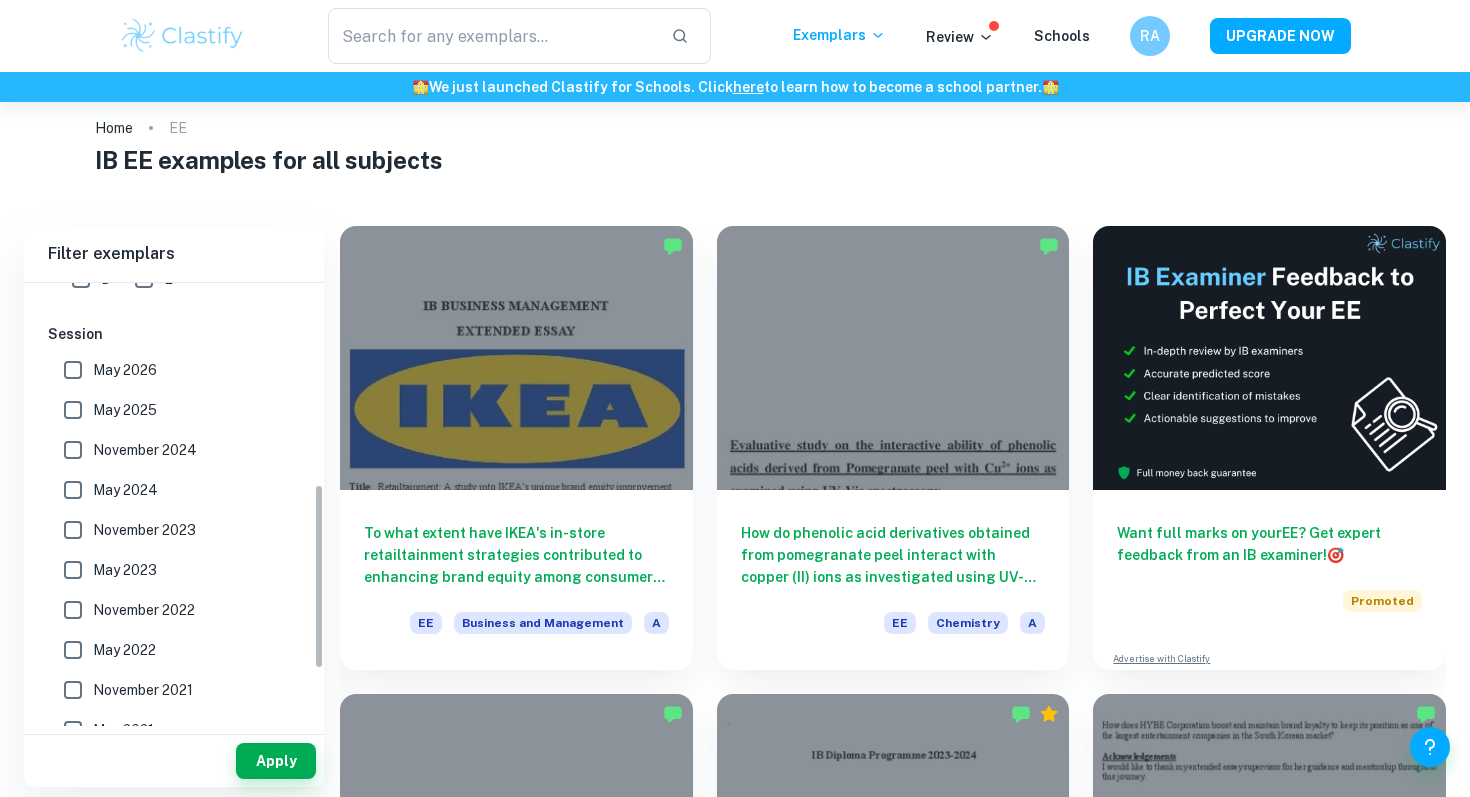 scroll, scrollTop: 617, scrollLeft: 0, axis: vertical 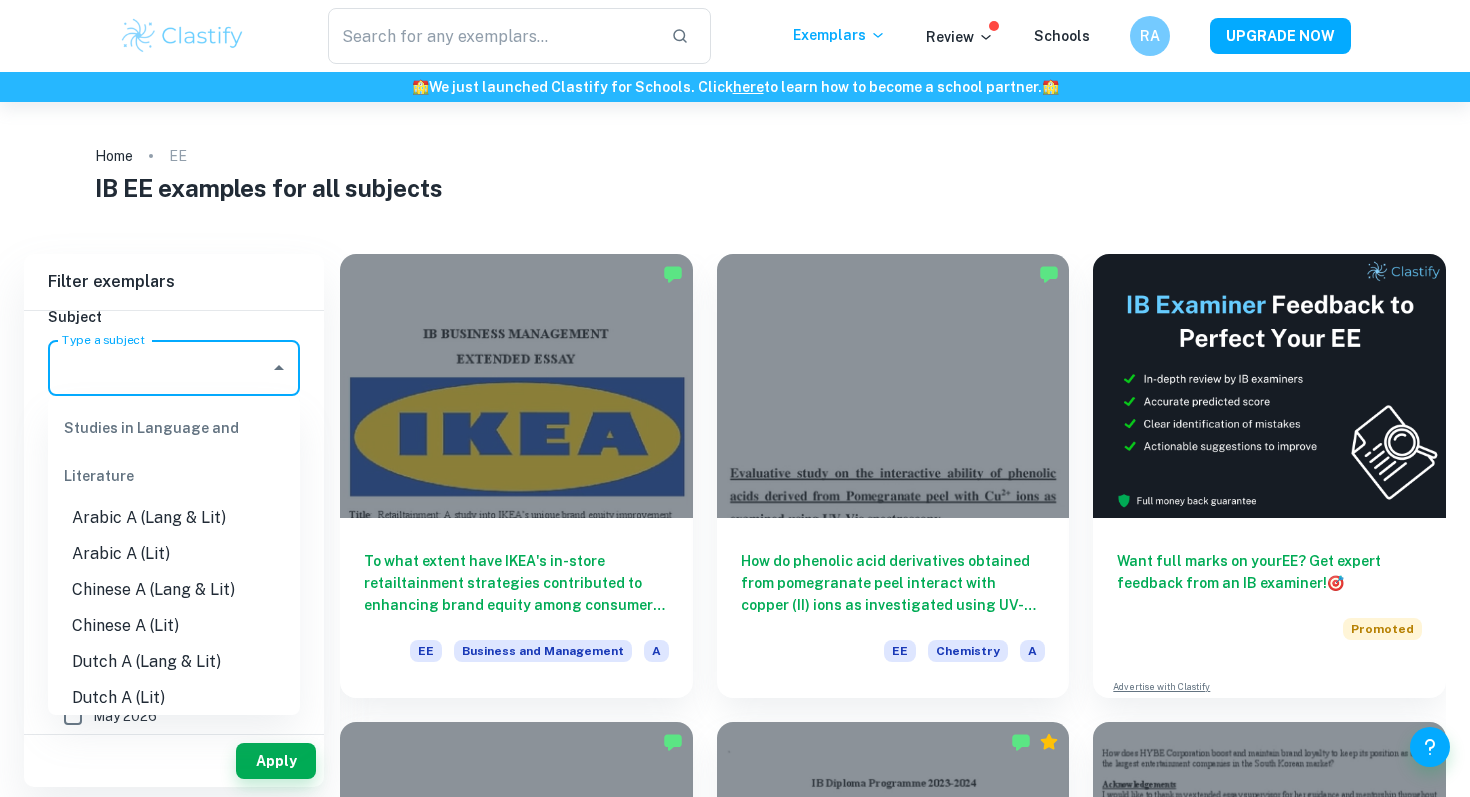 click on "Type a subject" at bounding box center (159, 368) 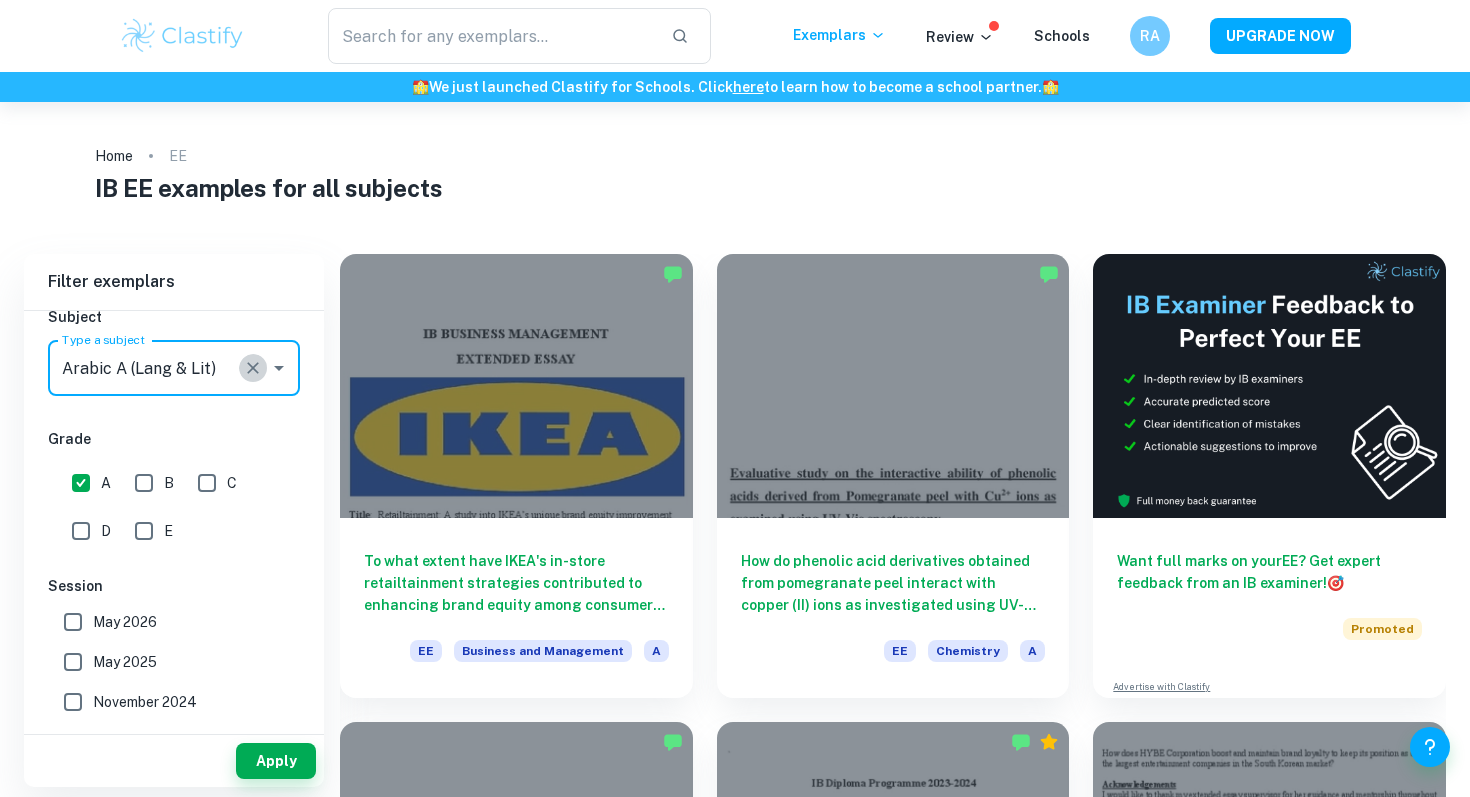 click 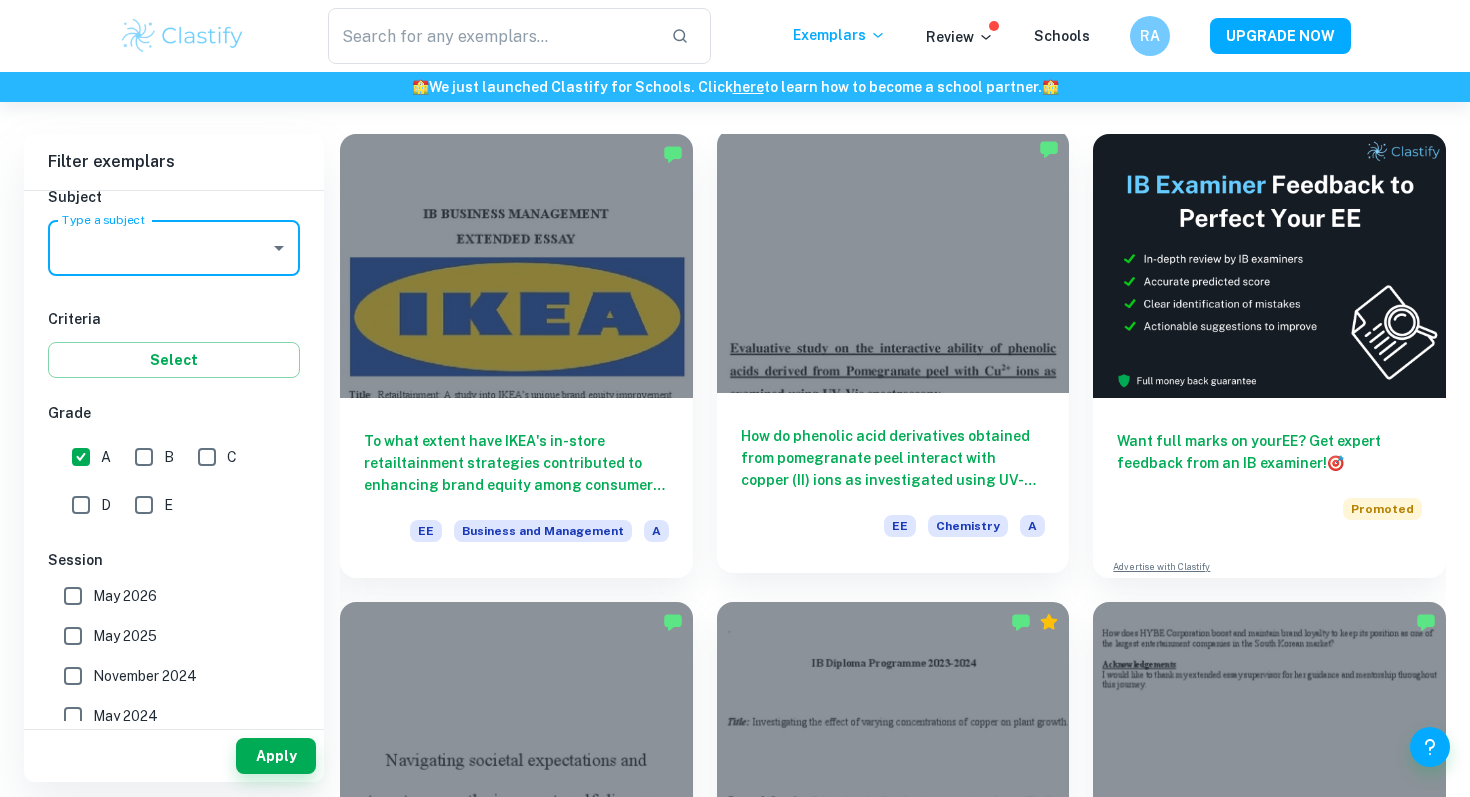 scroll, scrollTop: 113, scrollLeft: 0, axis: vertical 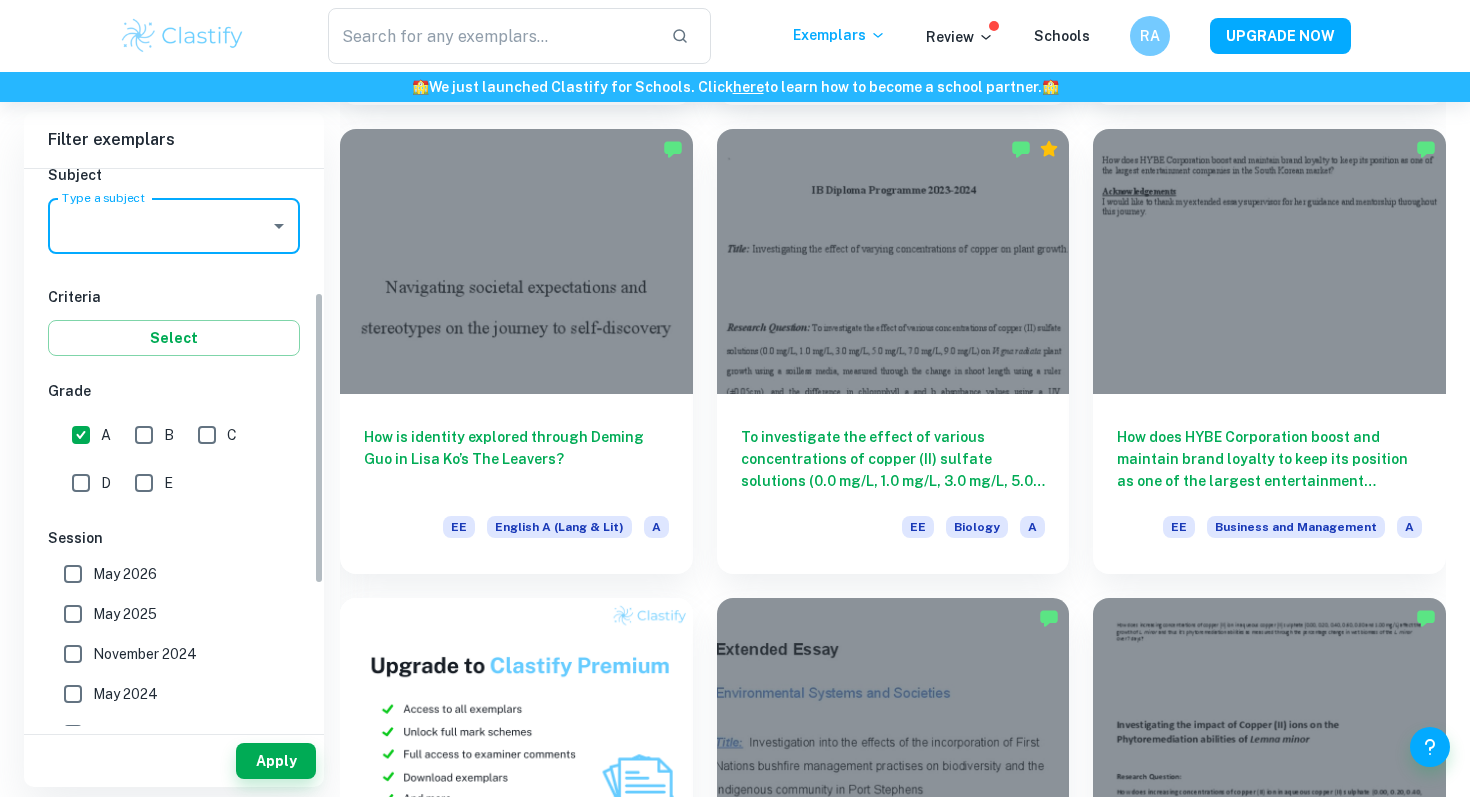 click on "Subject Type a subject Type a subject" at bounding box center [174, 213] 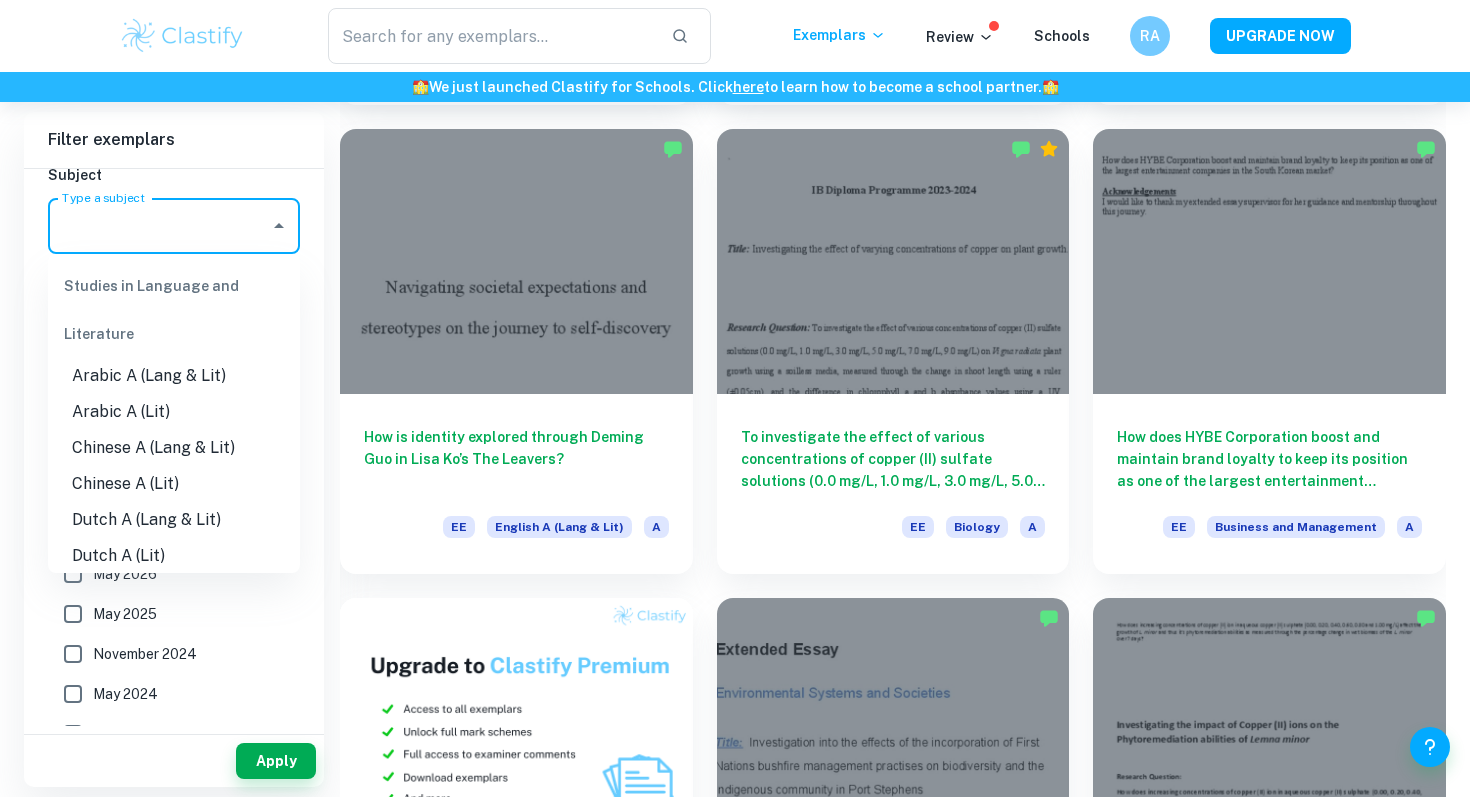 click on "Type a subject" at bounding box center (159, 226) 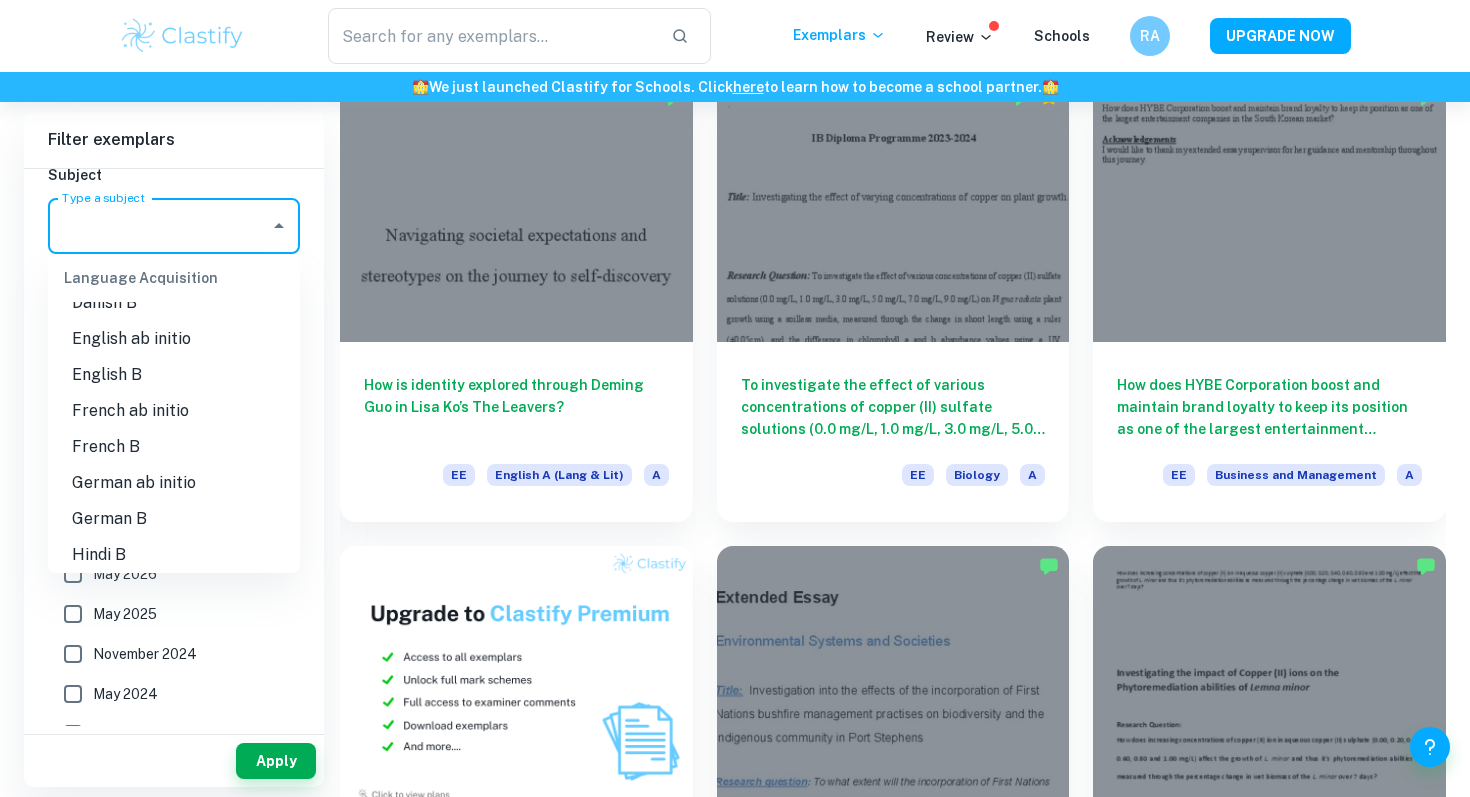 click on "English B" at bounding box center [174, 375] 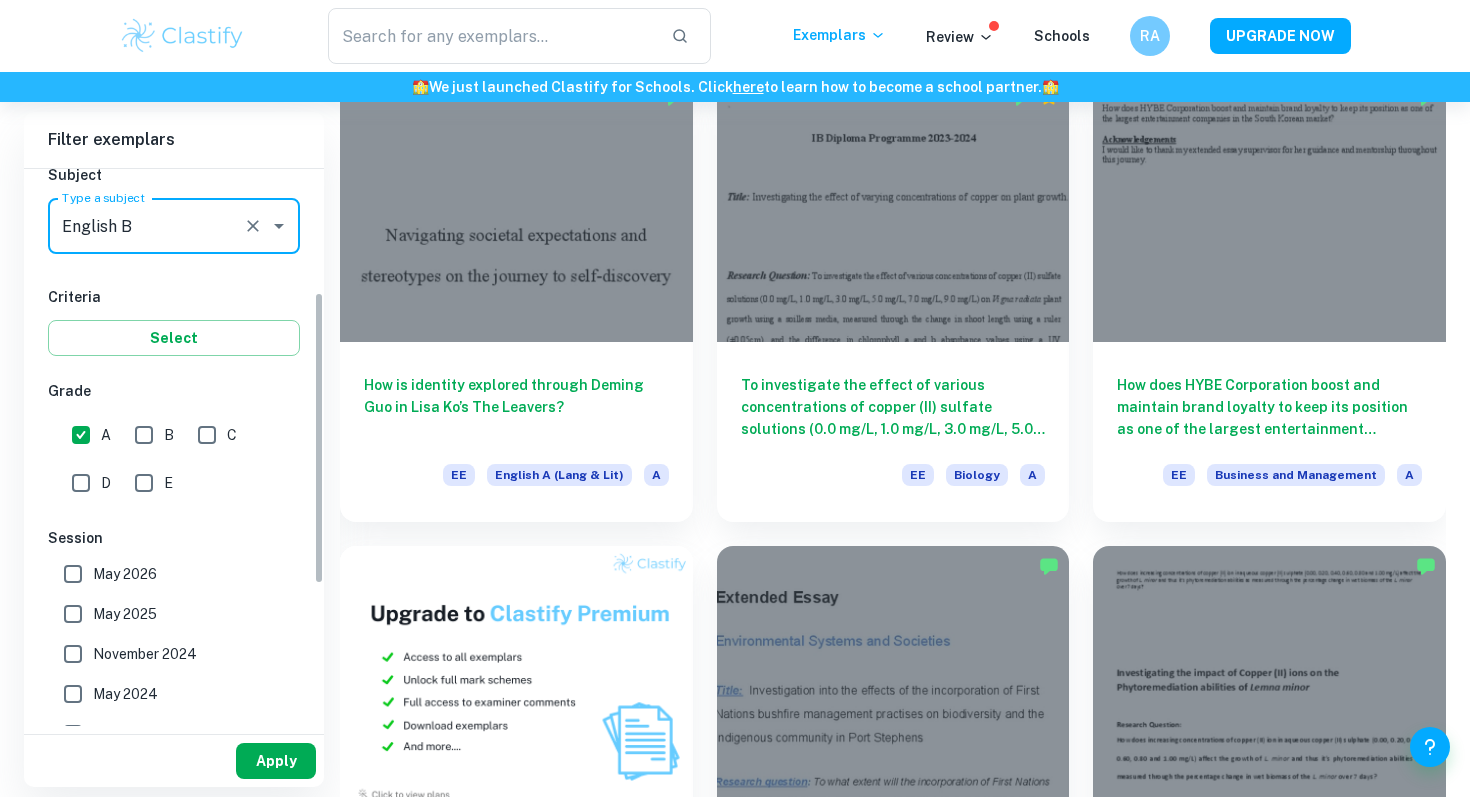 click on "Apply" at bounding box center (276, 761) 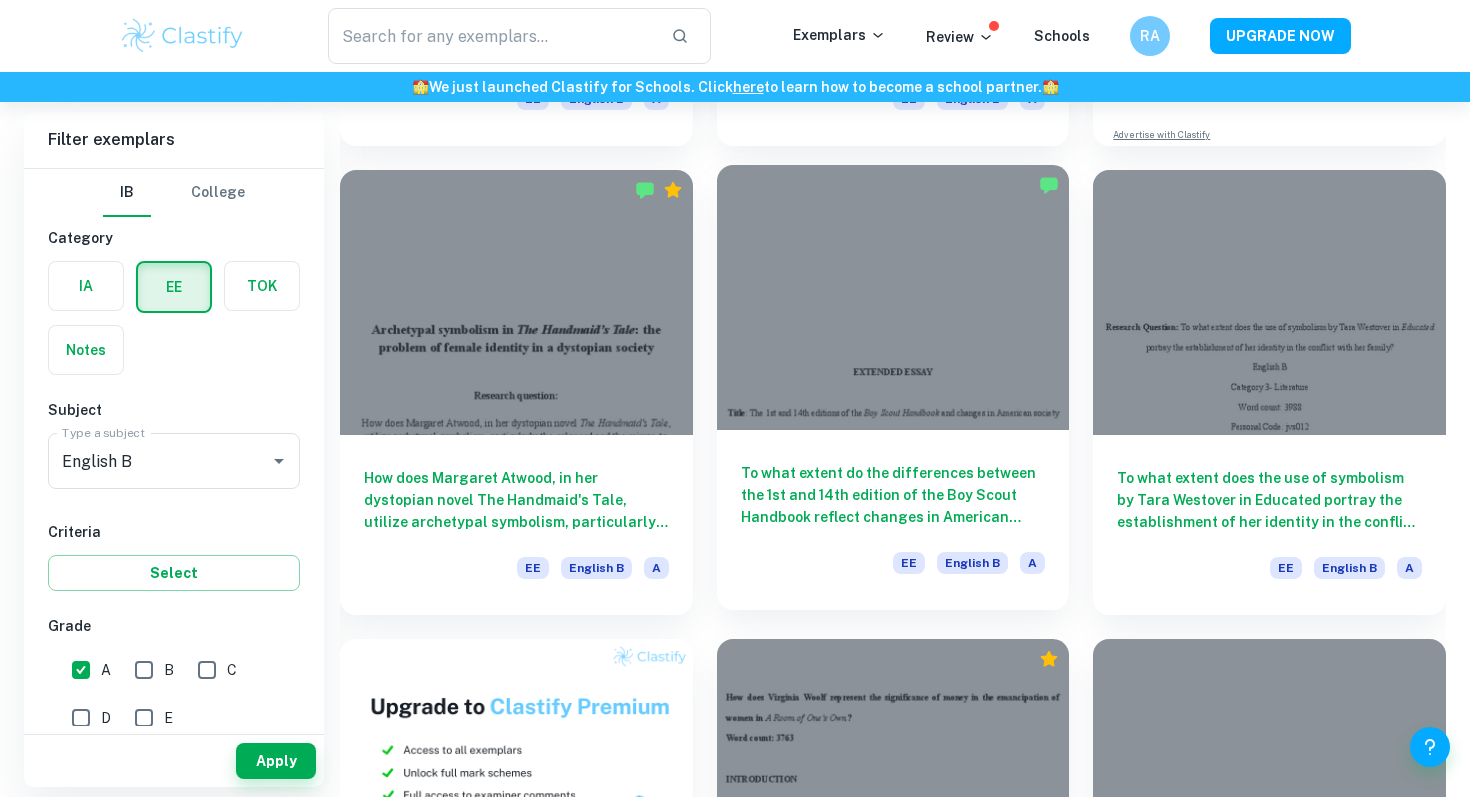 click at bounding box center [893, 297] 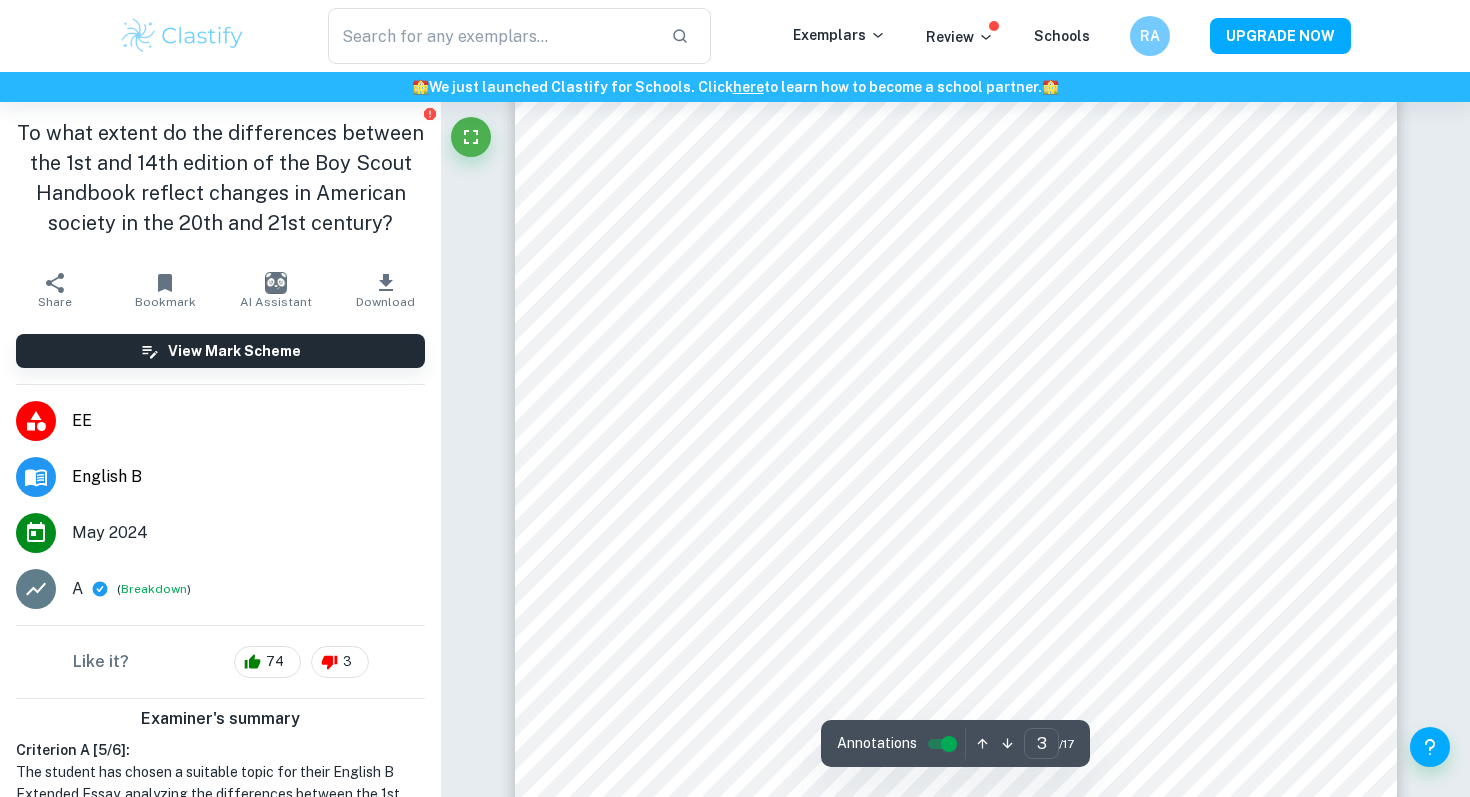 scroll, scrollTop: 2863, scrollLeft: 0, axis: vertical 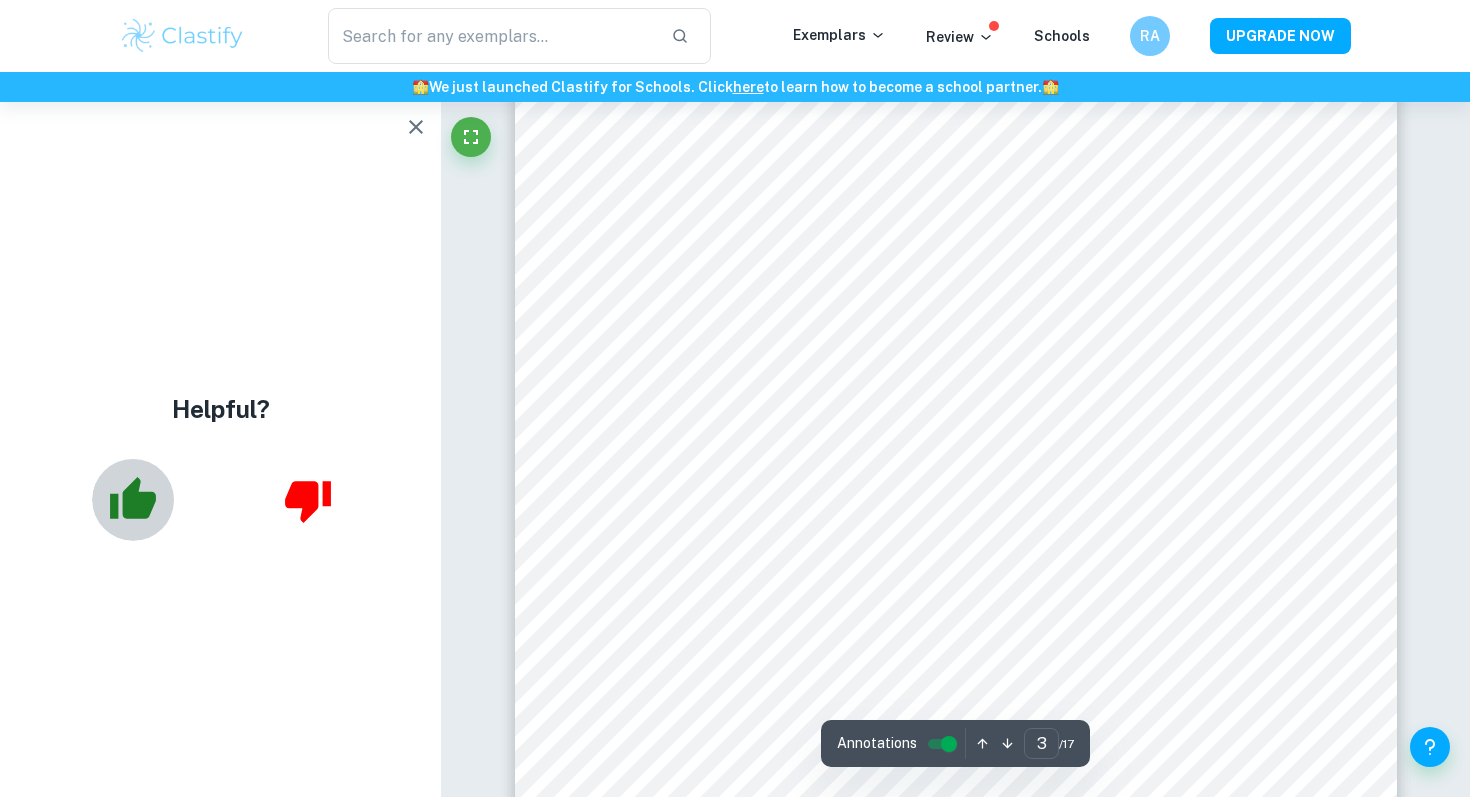 click 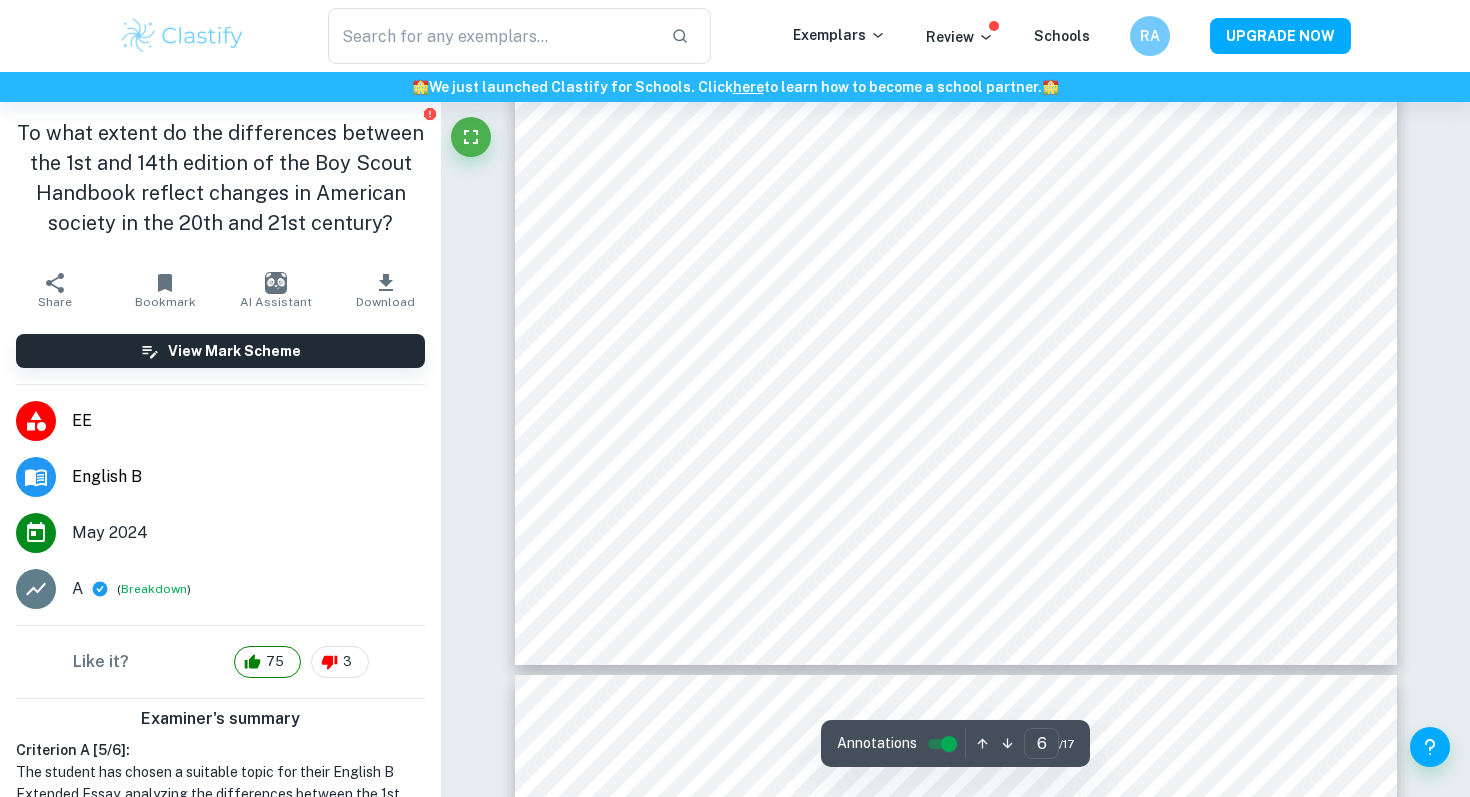 scroll, scrollTop: 7290, scrollLeft: 0, axis: vertical 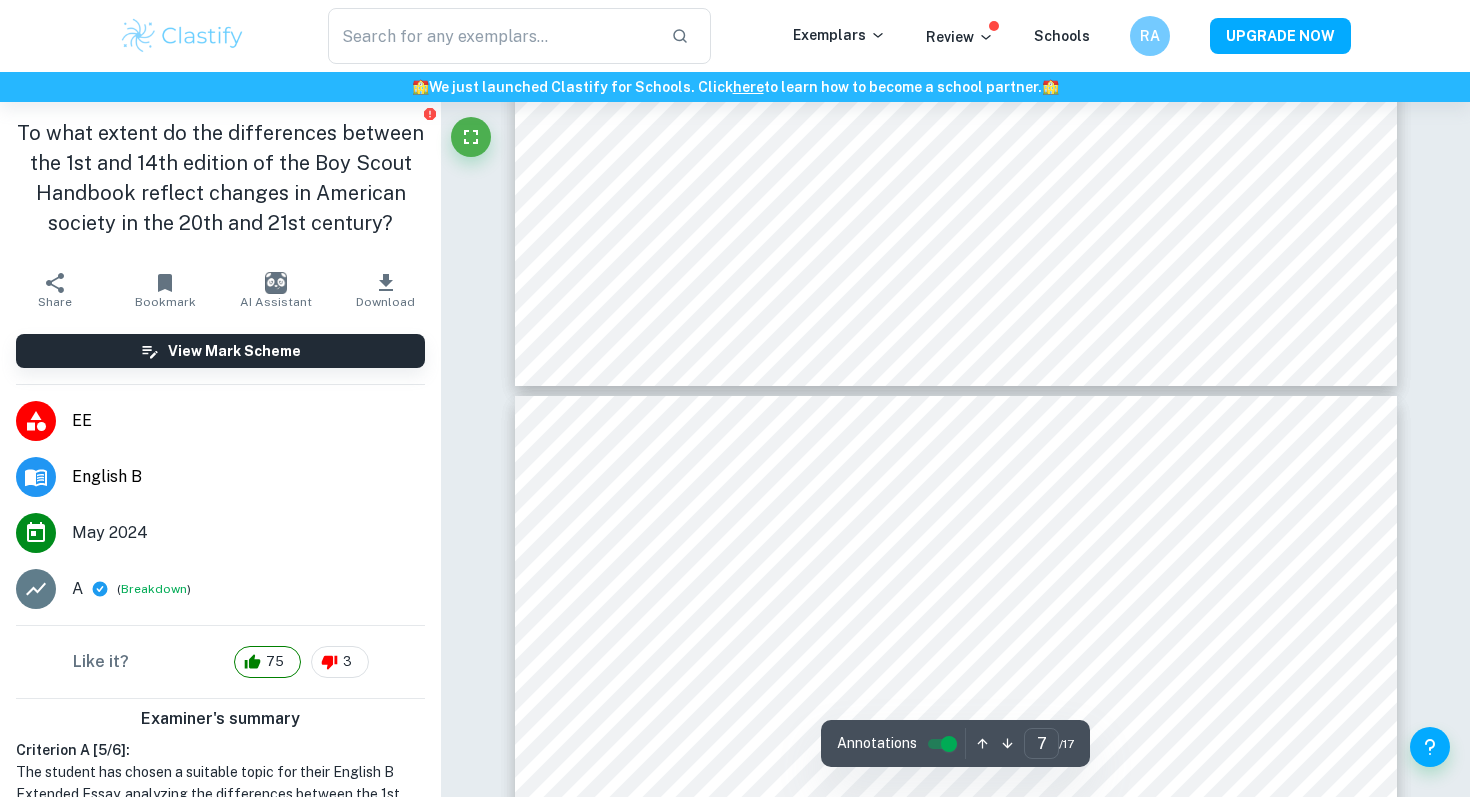 type on "6" 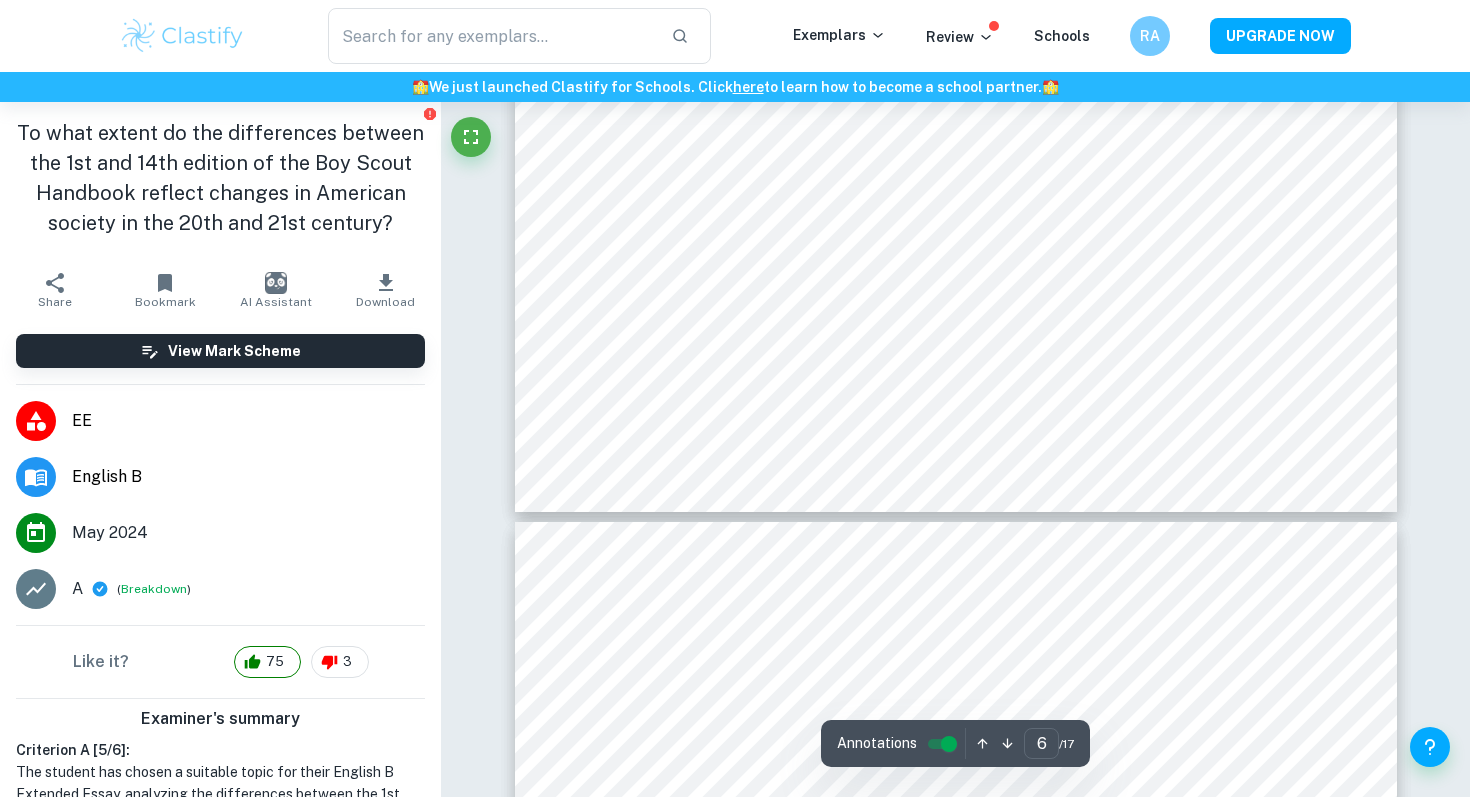 scroll, scrollTop: 7425, scrollLeft: 0, axis: vertical 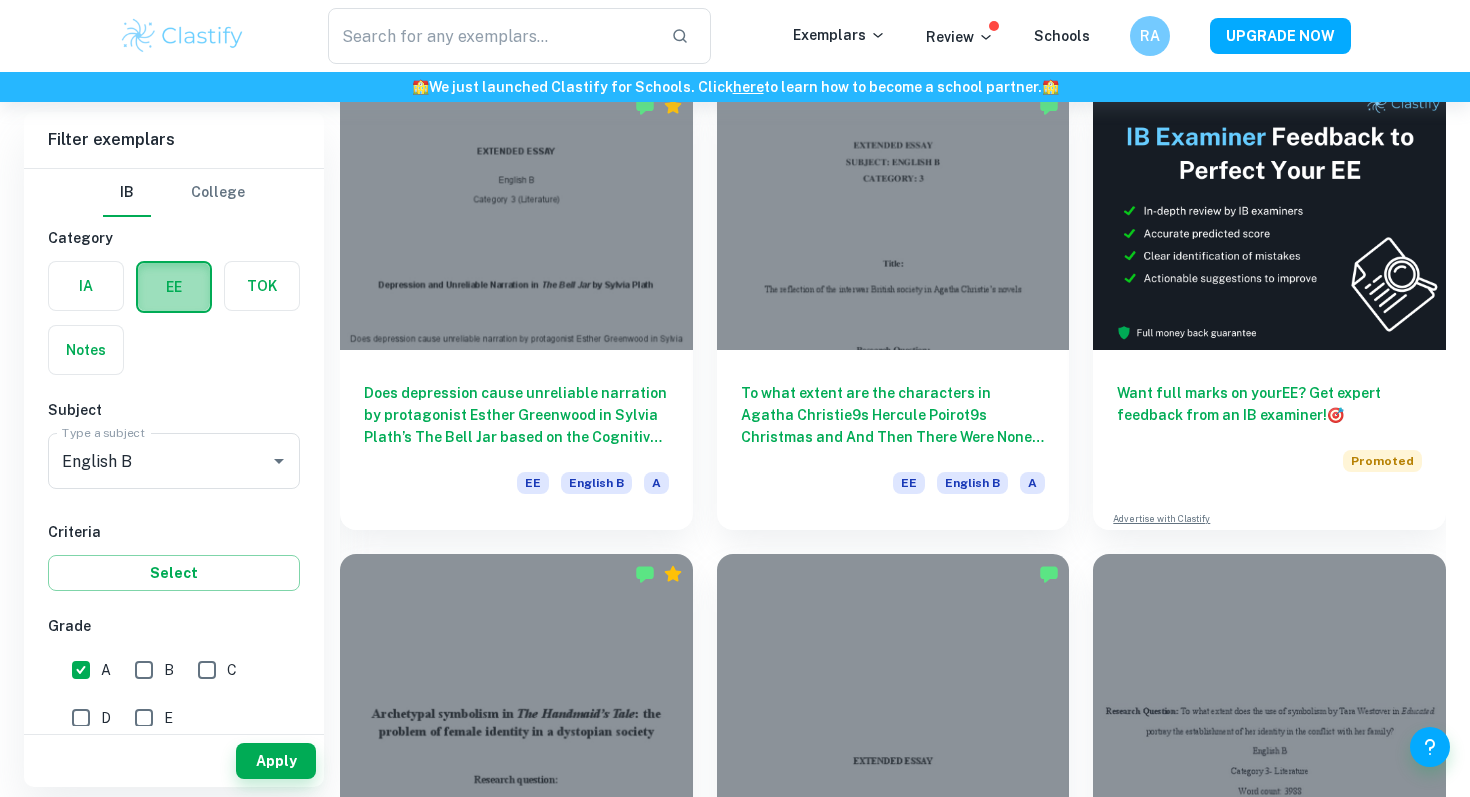 click at bounding box center (174, 287) 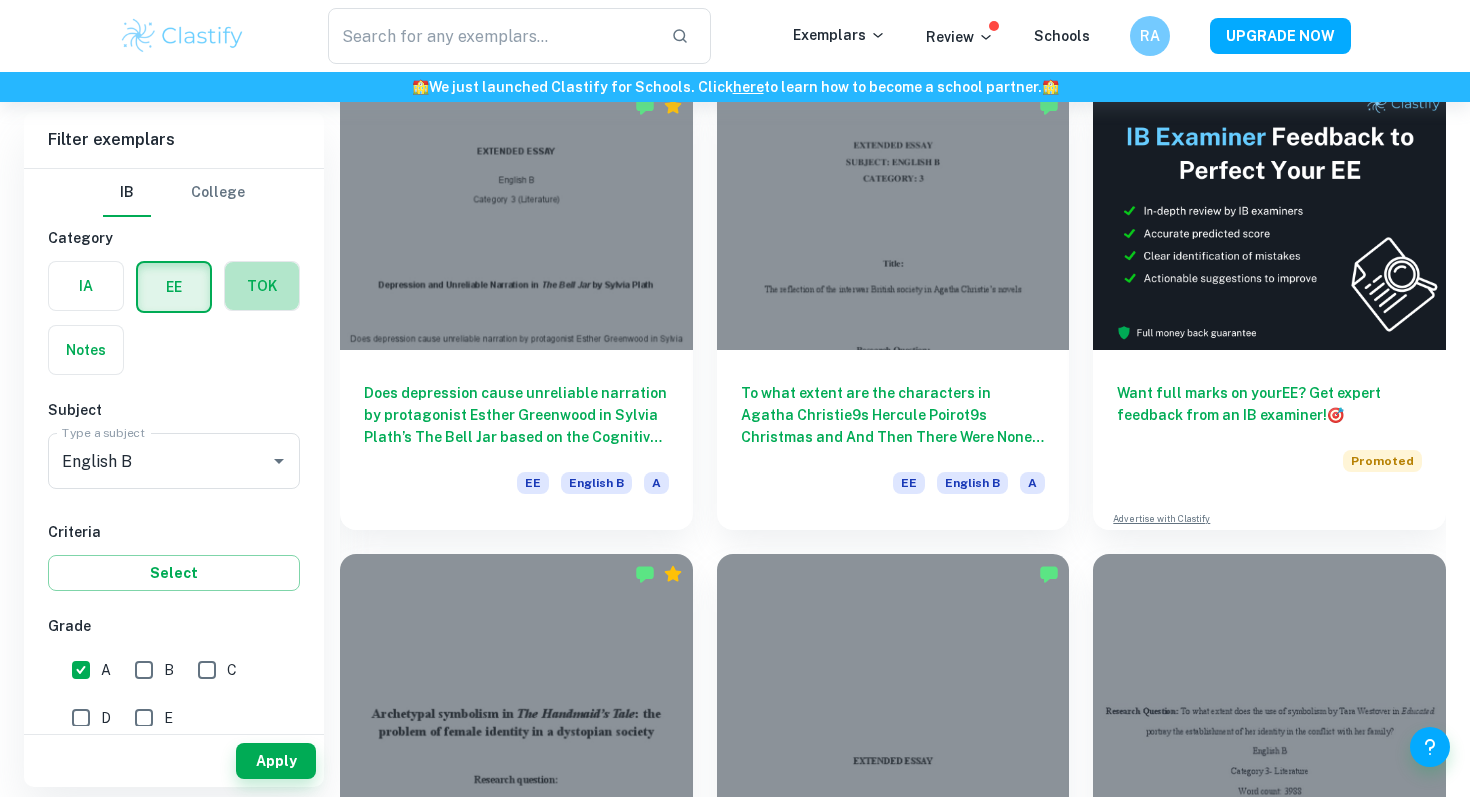 click at bounding box center [262, 286] 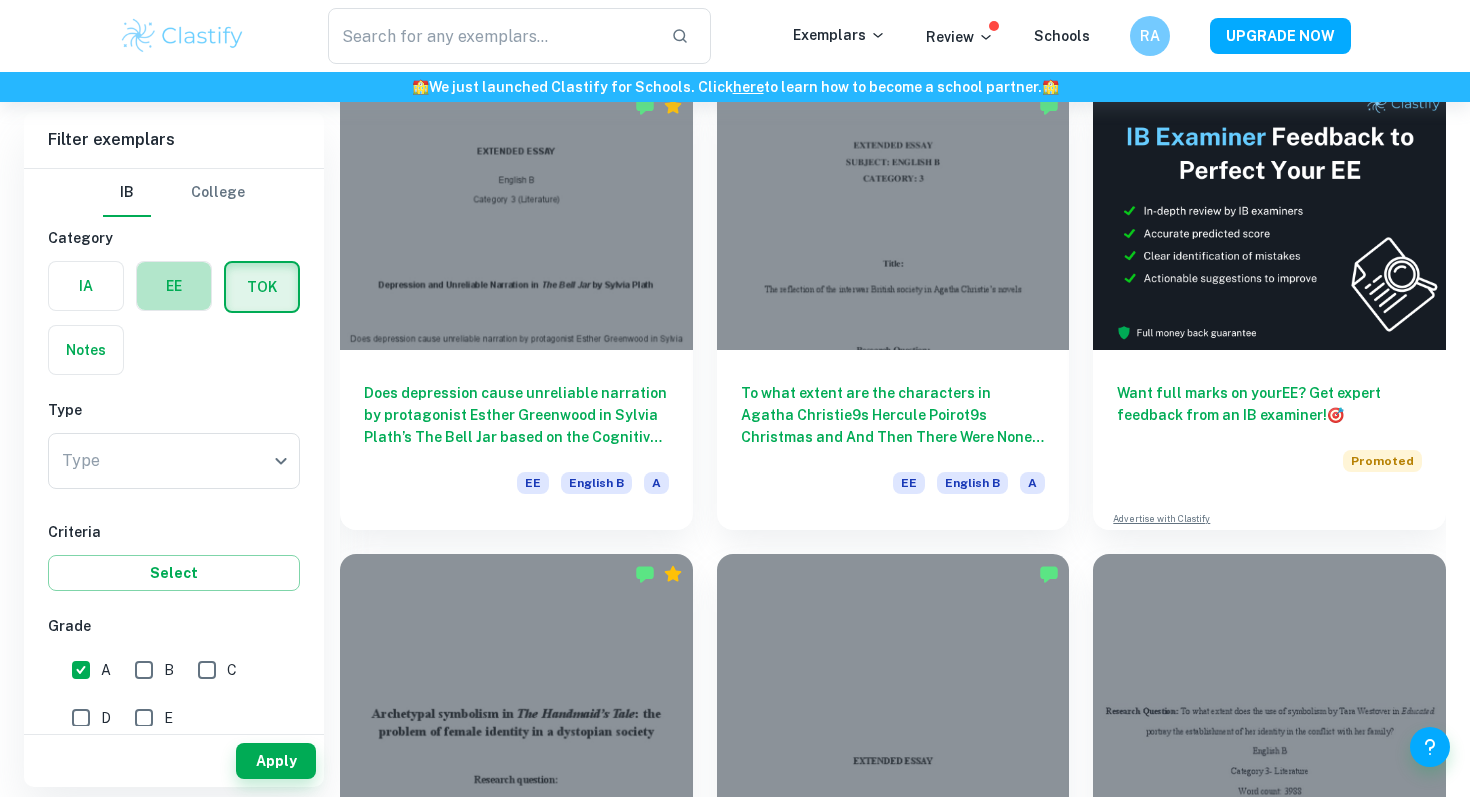 click at bounding box center (174, 286) 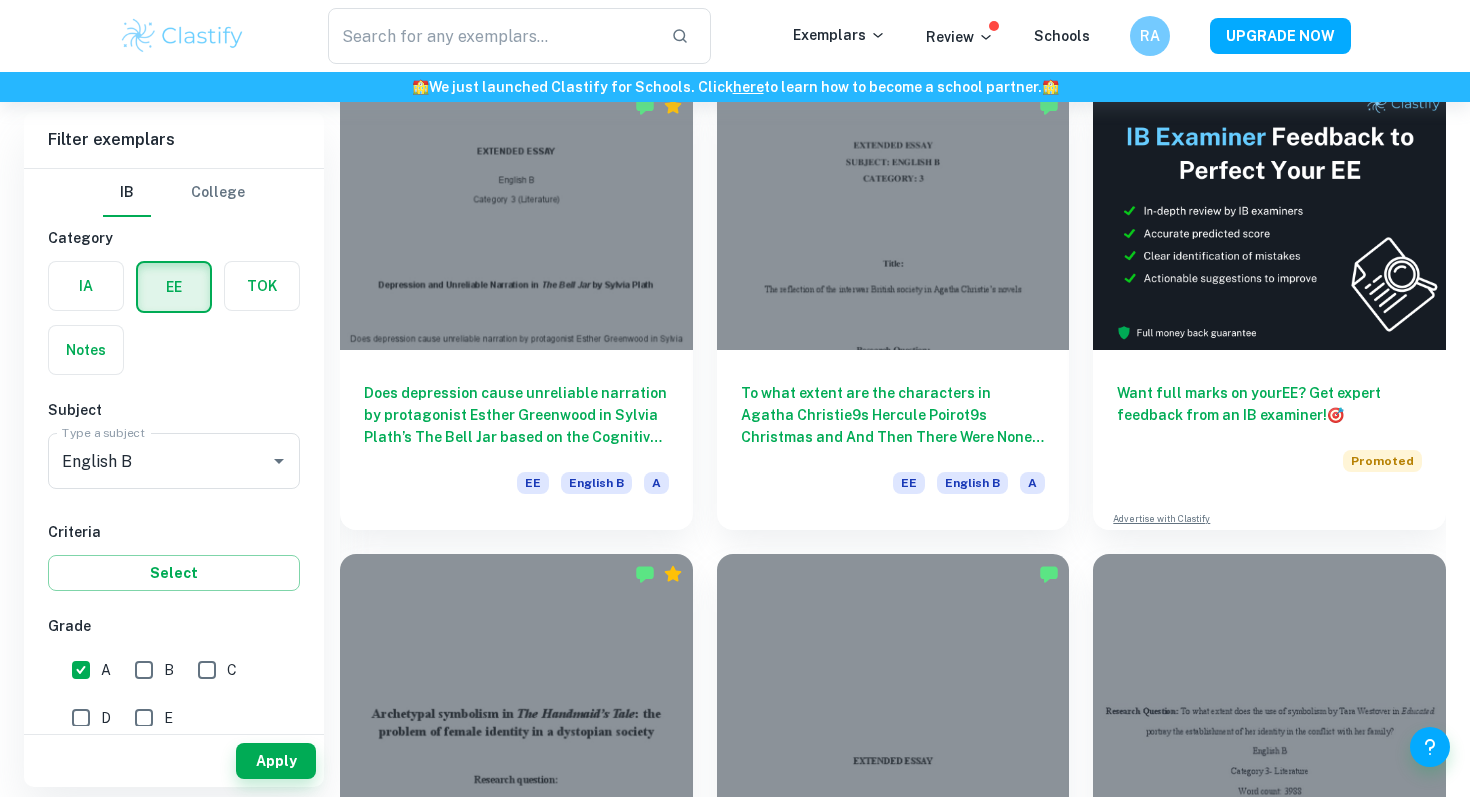 click at bounding box center [86, 286] 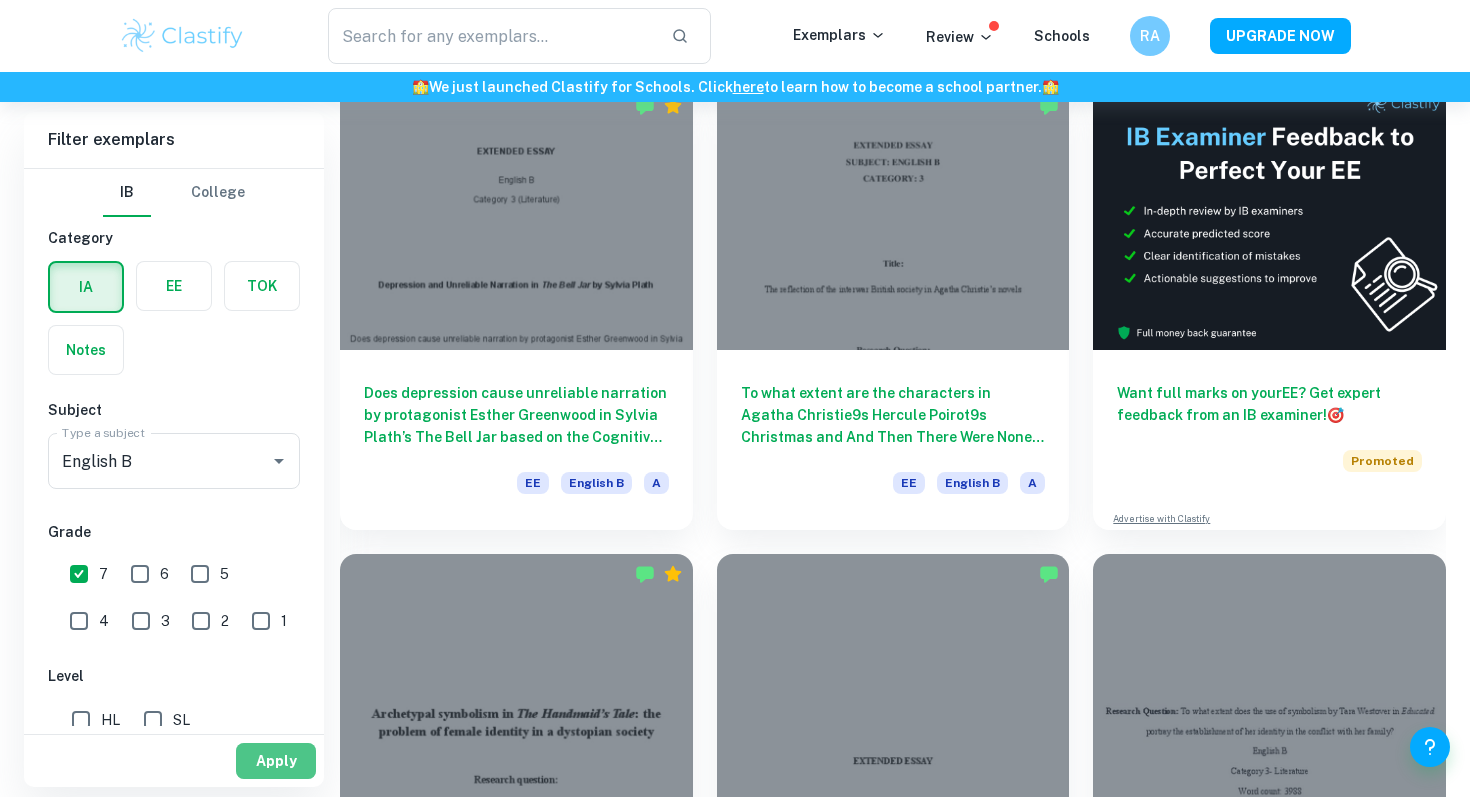 click on "Apply" at bounding box center [276, 761] 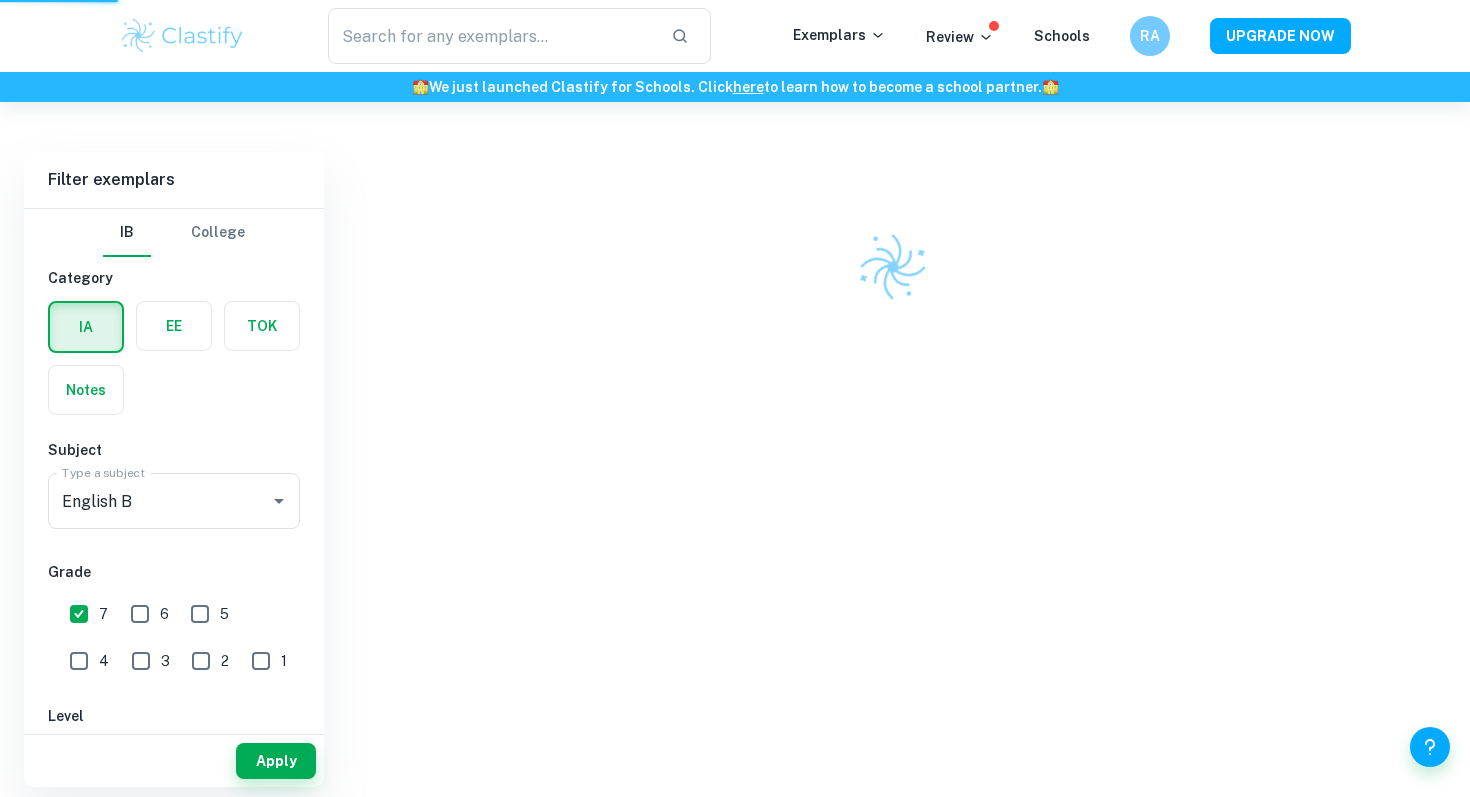 scroll, scrollTop: 102, scrollLeft: 0, axis: vertical 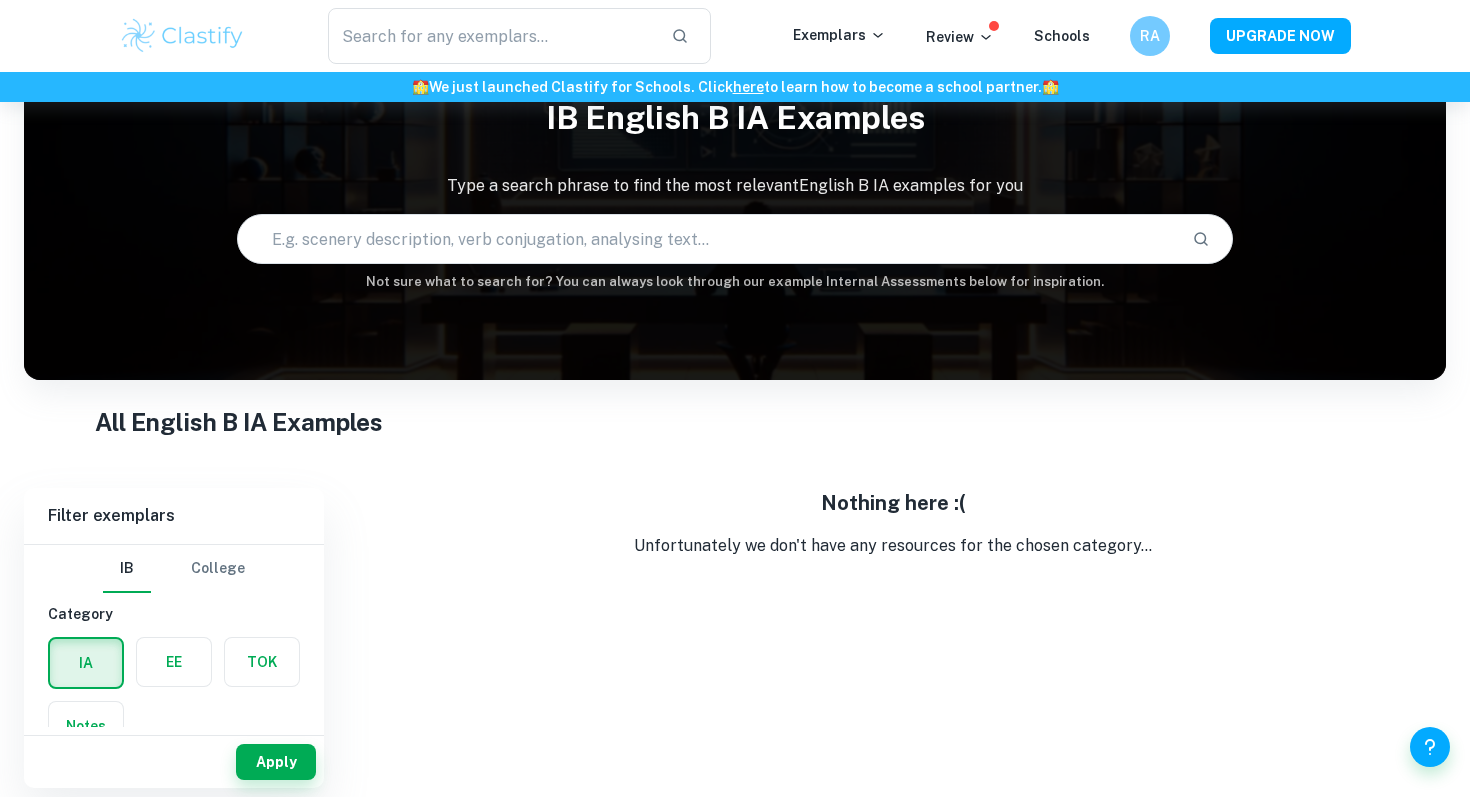 click at bounding box center (174, 662) 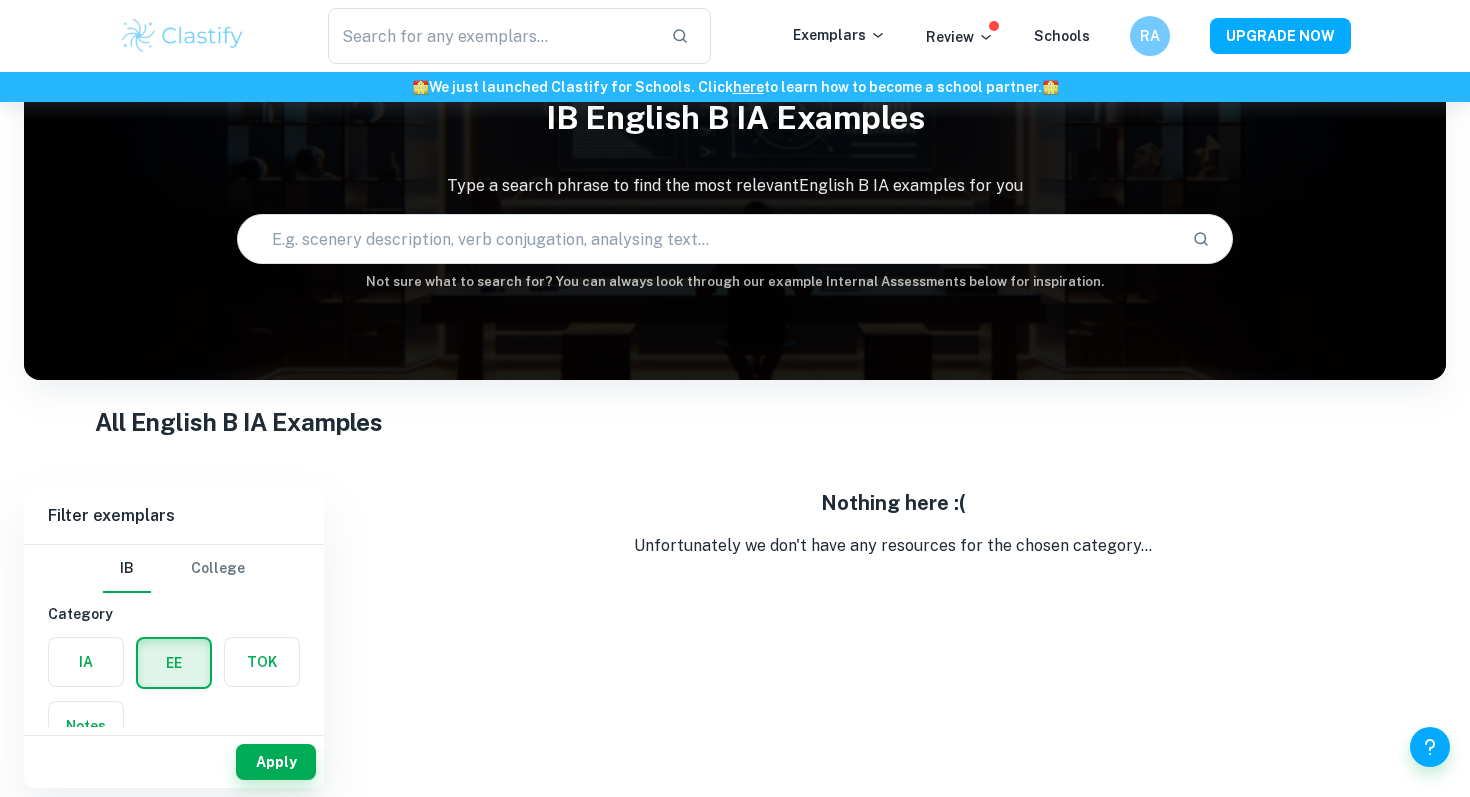click on "College" at bounding box center (218, 569) 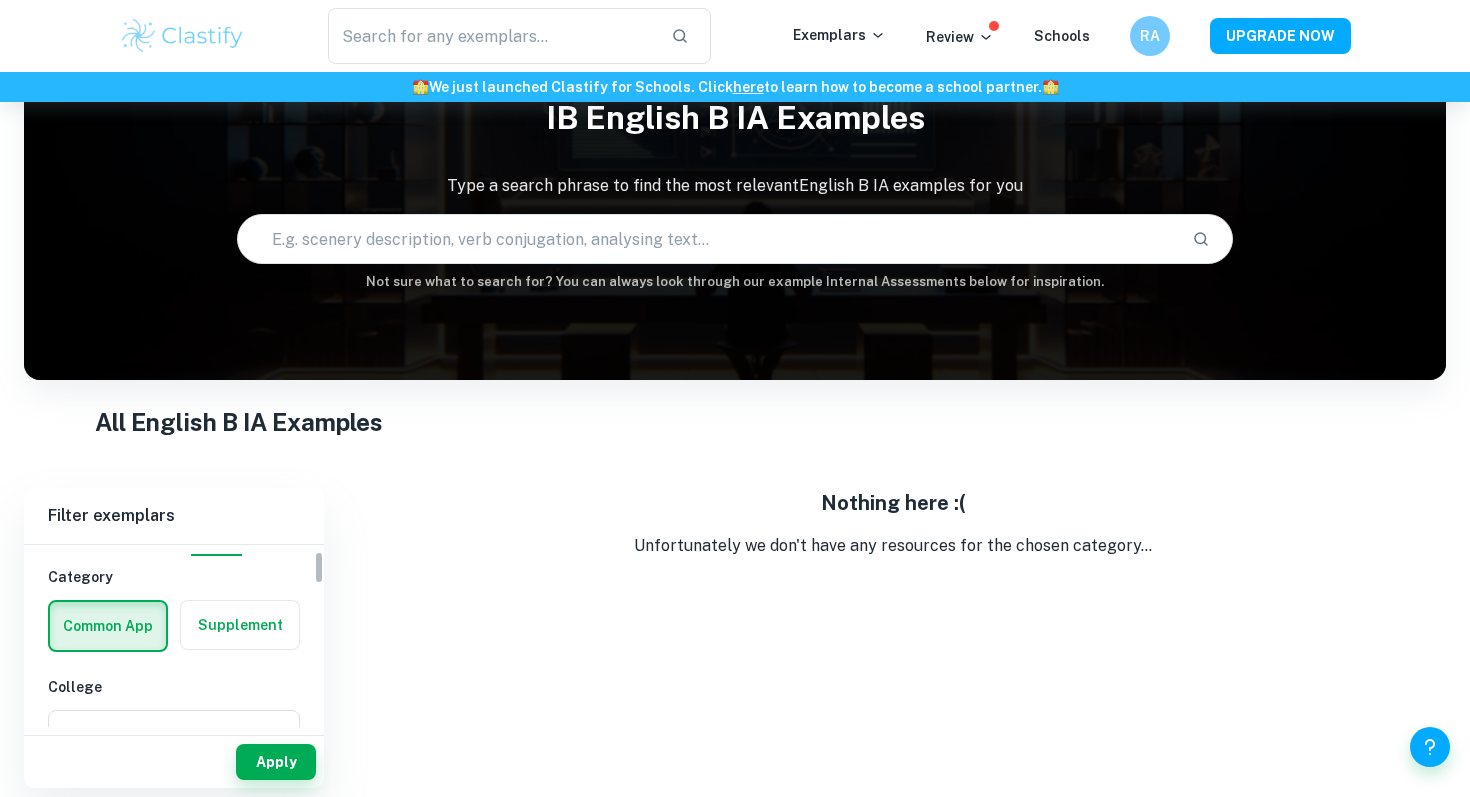 scroll, scrollTop: 0, scrollLeft: 0, axis: both 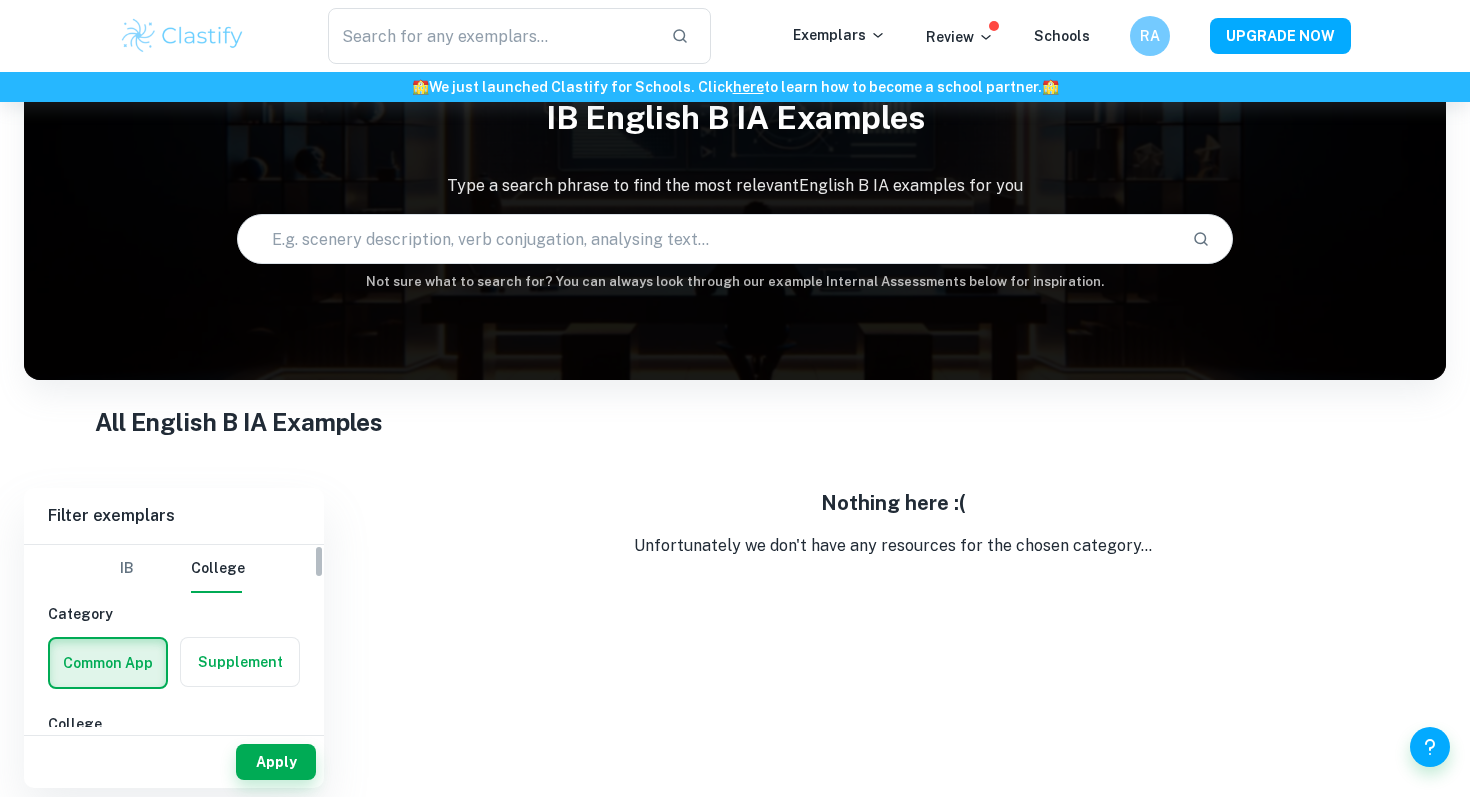 click on "IB" at bounding box center (127, 569) 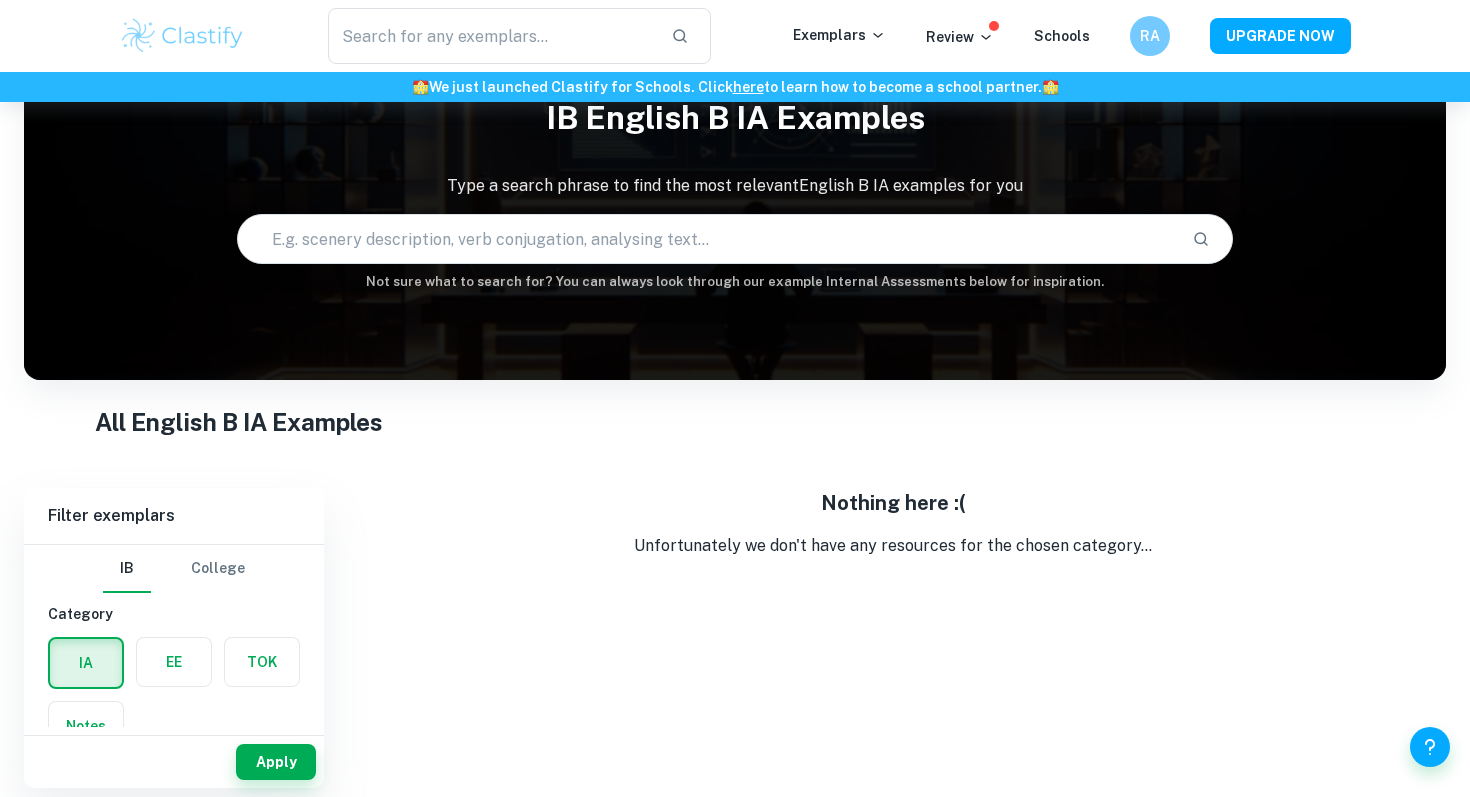 click at bounding box center [174, 662] 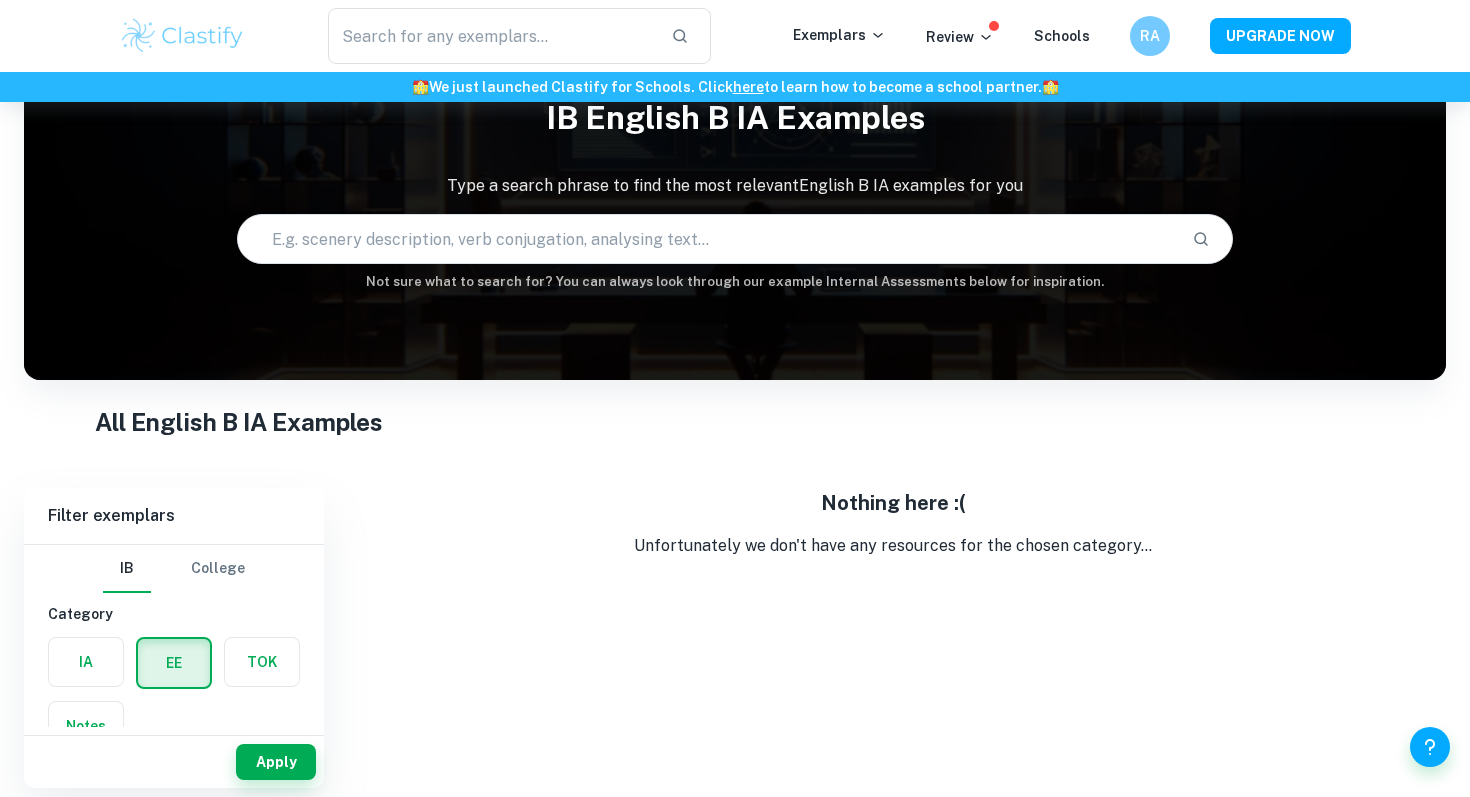 click at bounding box center (262, 662) 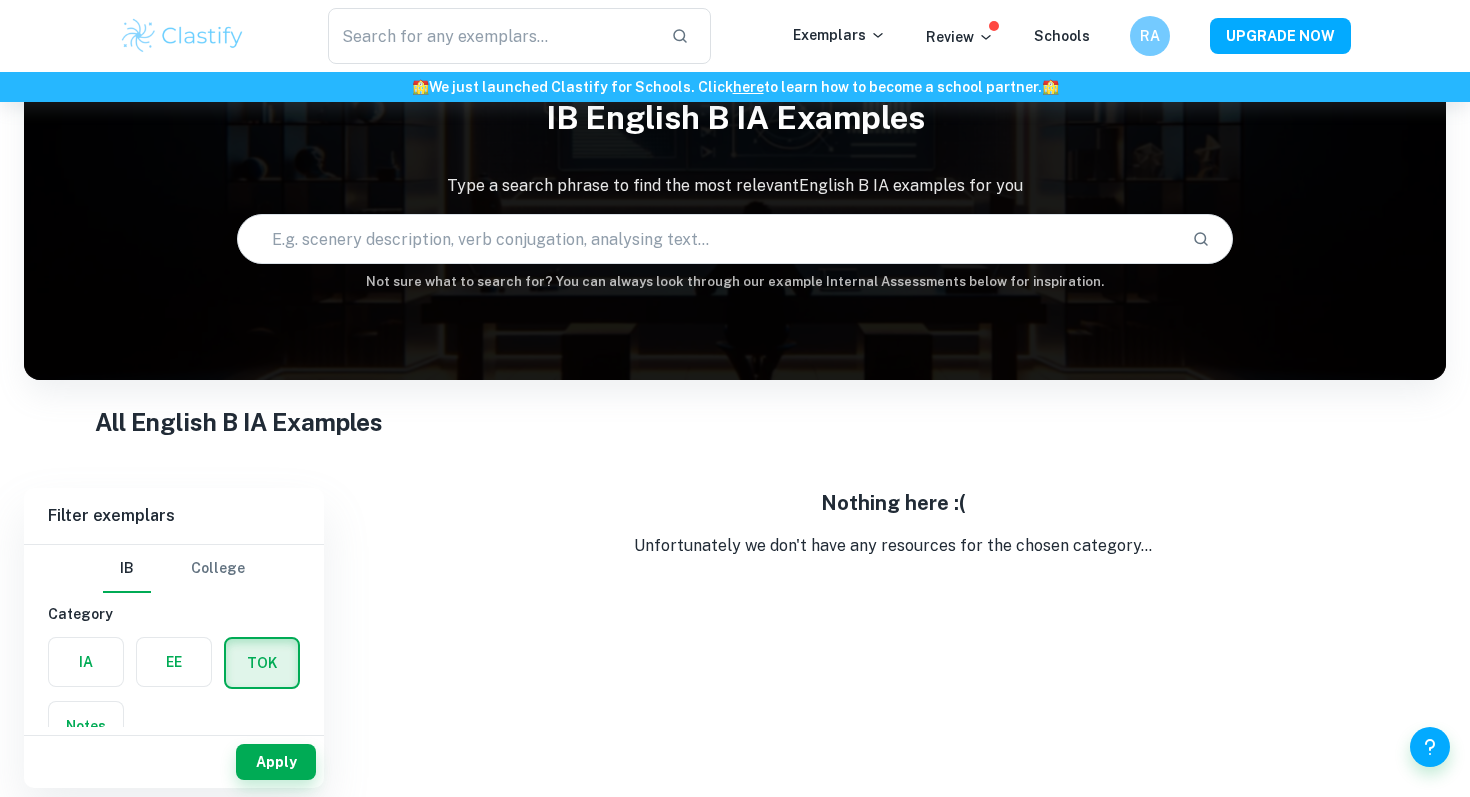 scroll, scrollTop: 9, scrollLeft: 0, axis: vertical 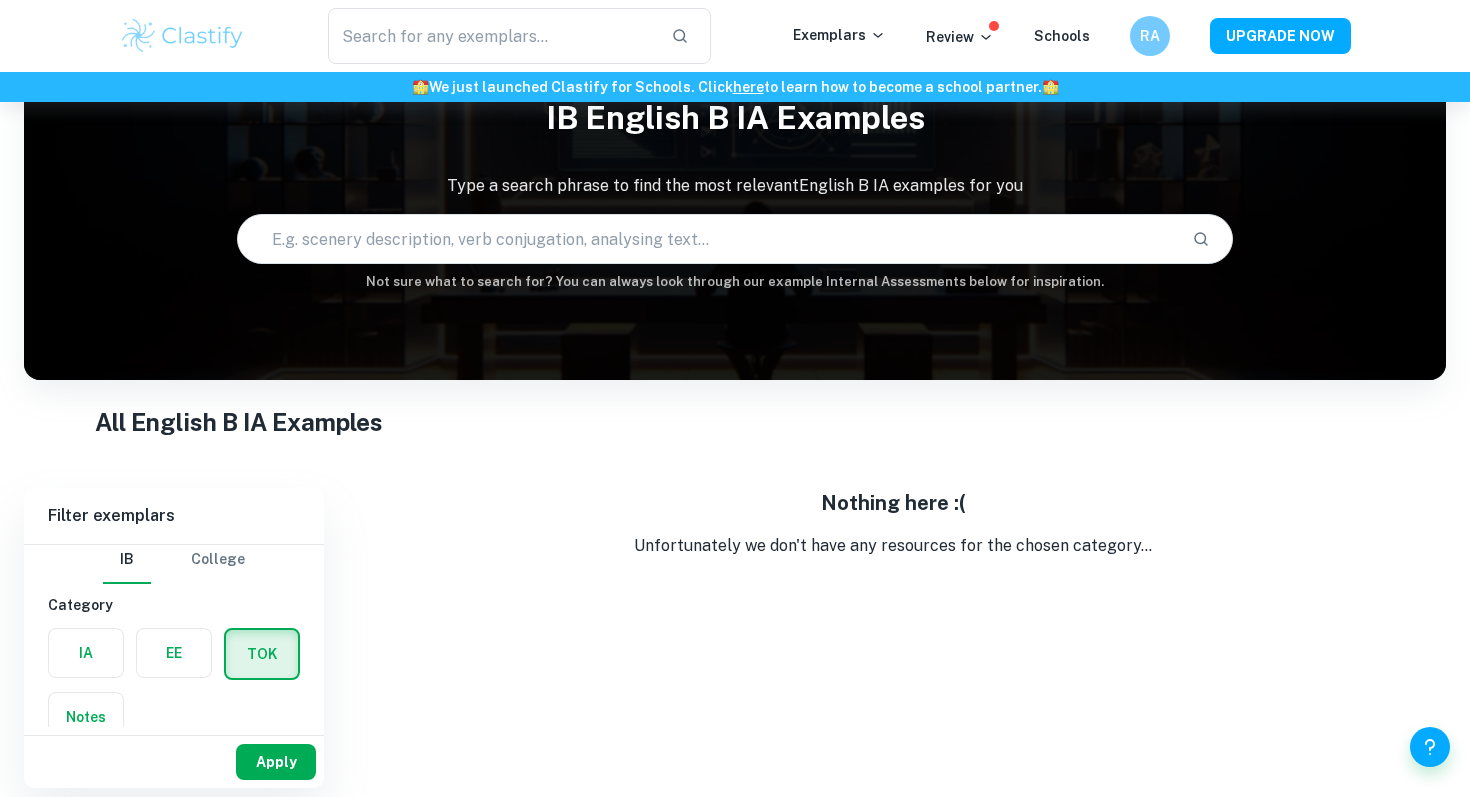 click on "Apply" at bounding box center [276, 762] 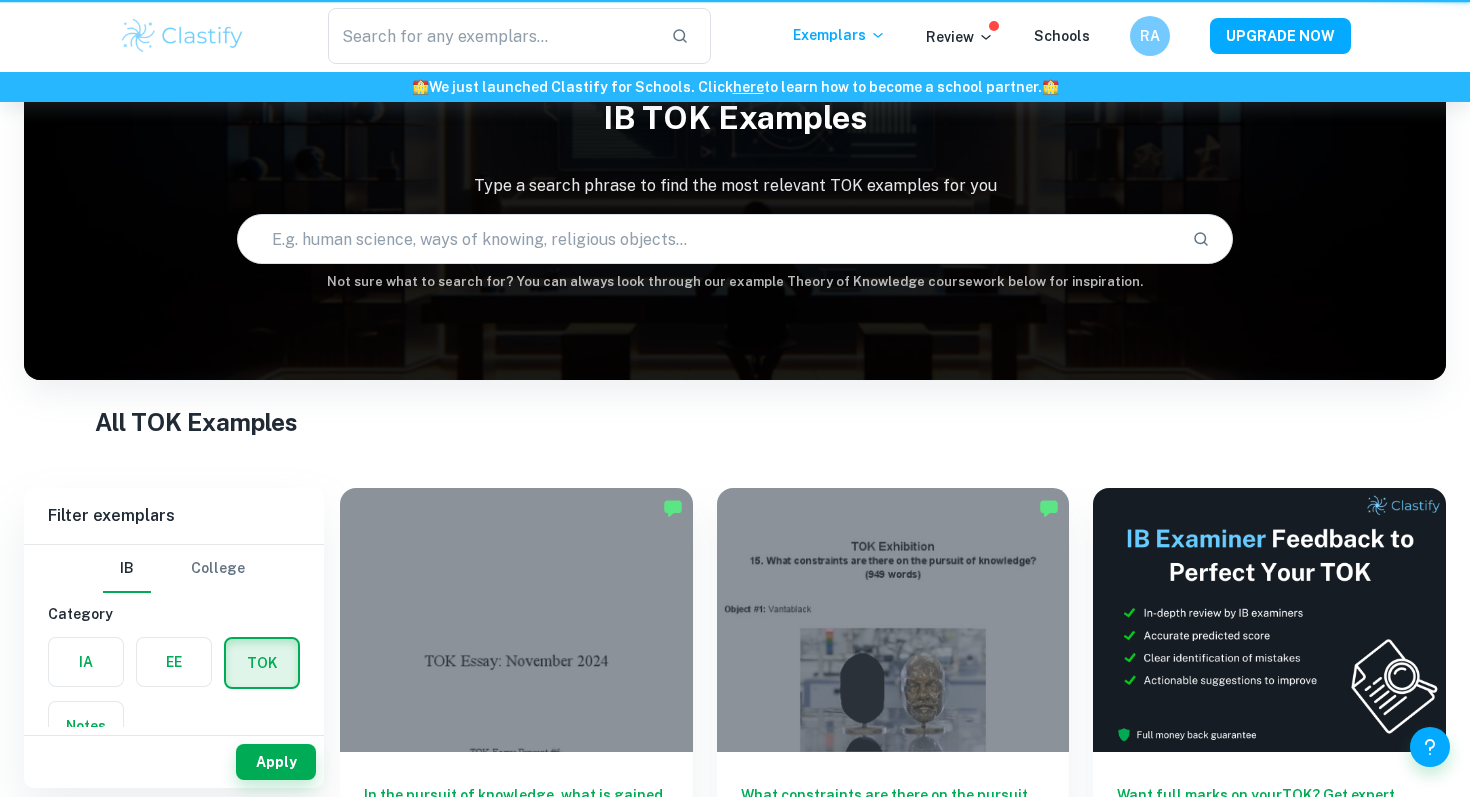 scroll, scrollTop: 0, scrollLeft: 0, axis: both 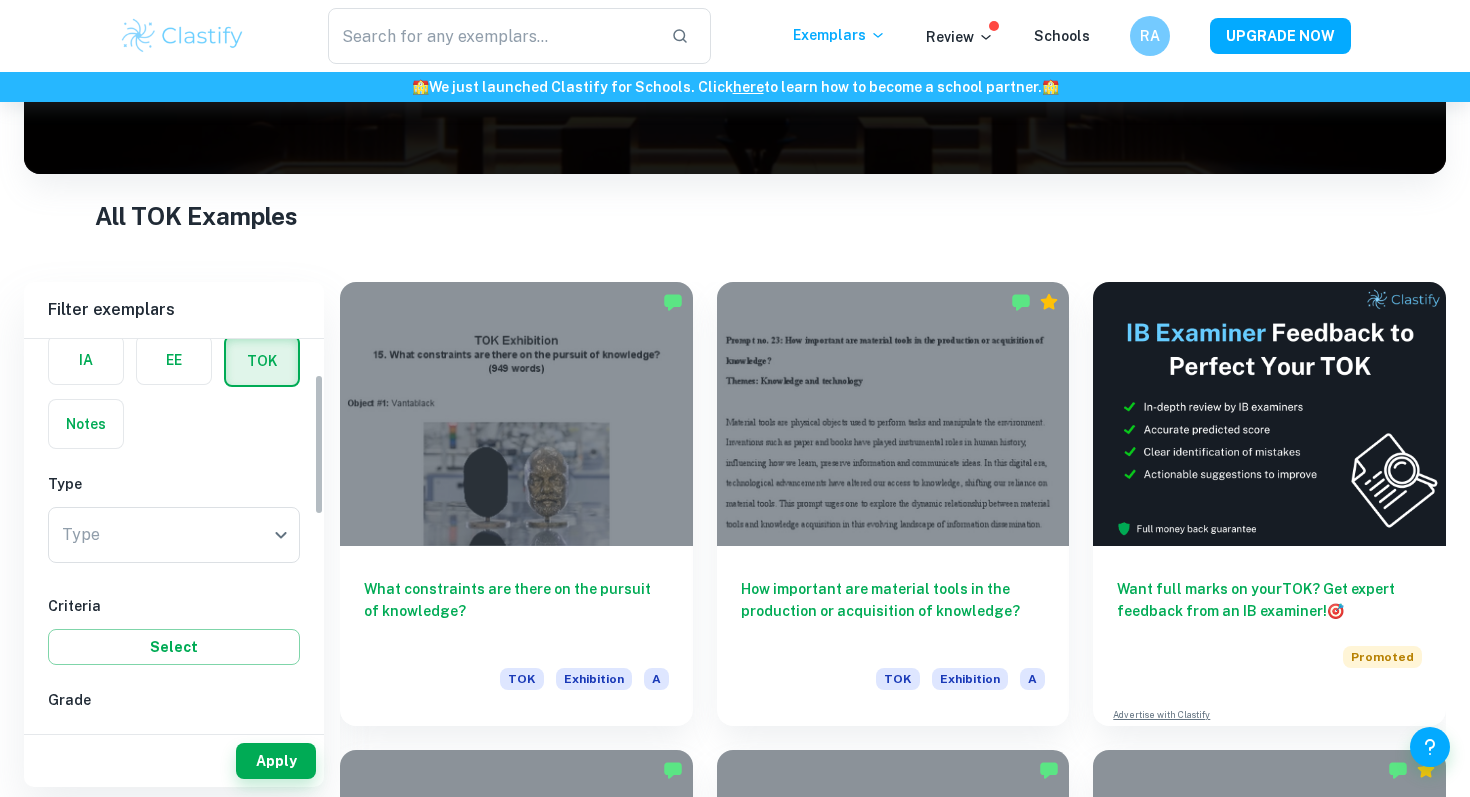 click at bounding box center [174, 360] 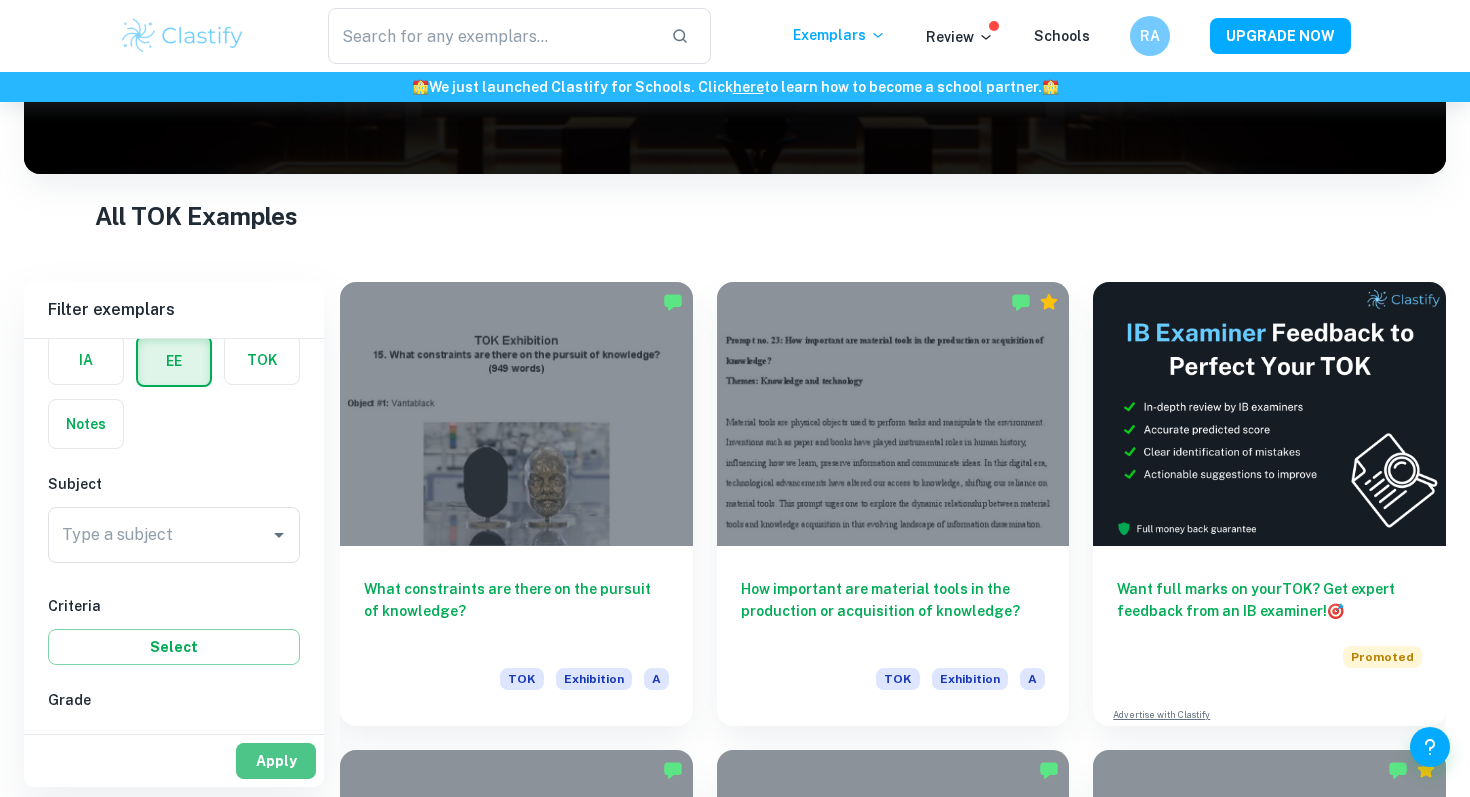 click on "Apply" at bounding box center [276, 761] 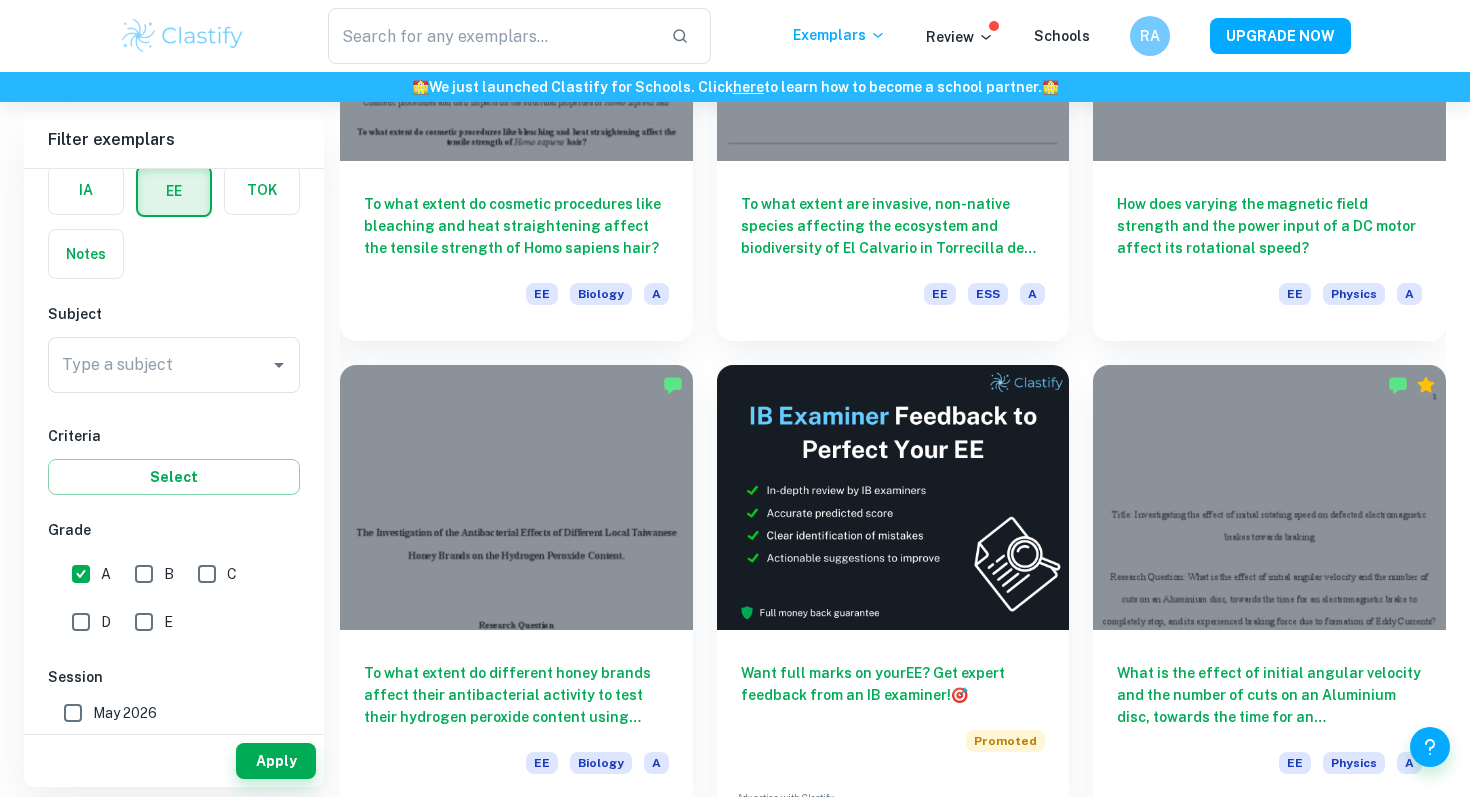 scroll, scrollTop: 5073, scrollLeft: 0, axis: vertical 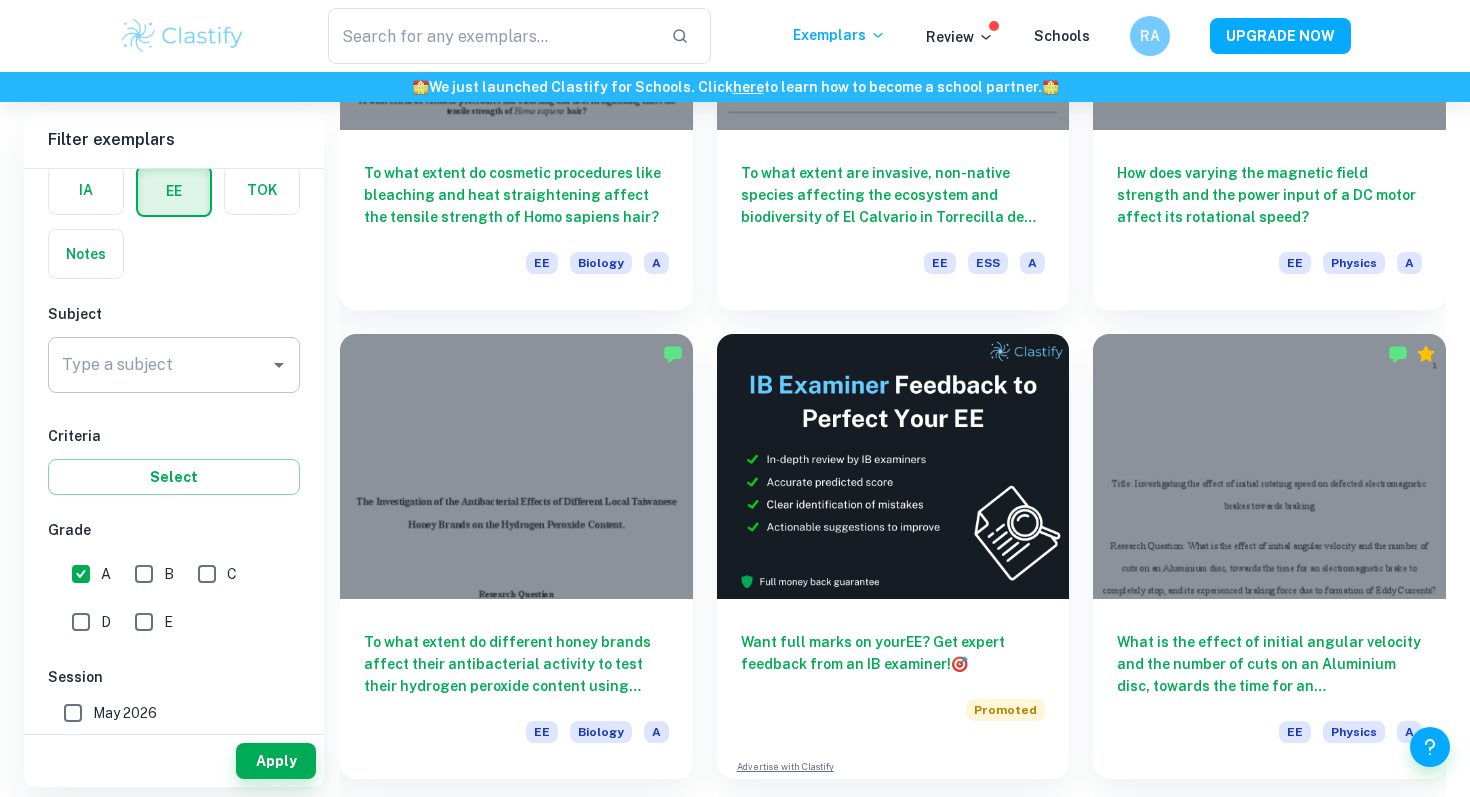 click on "Type a subject" at bounding box center [159, 365] 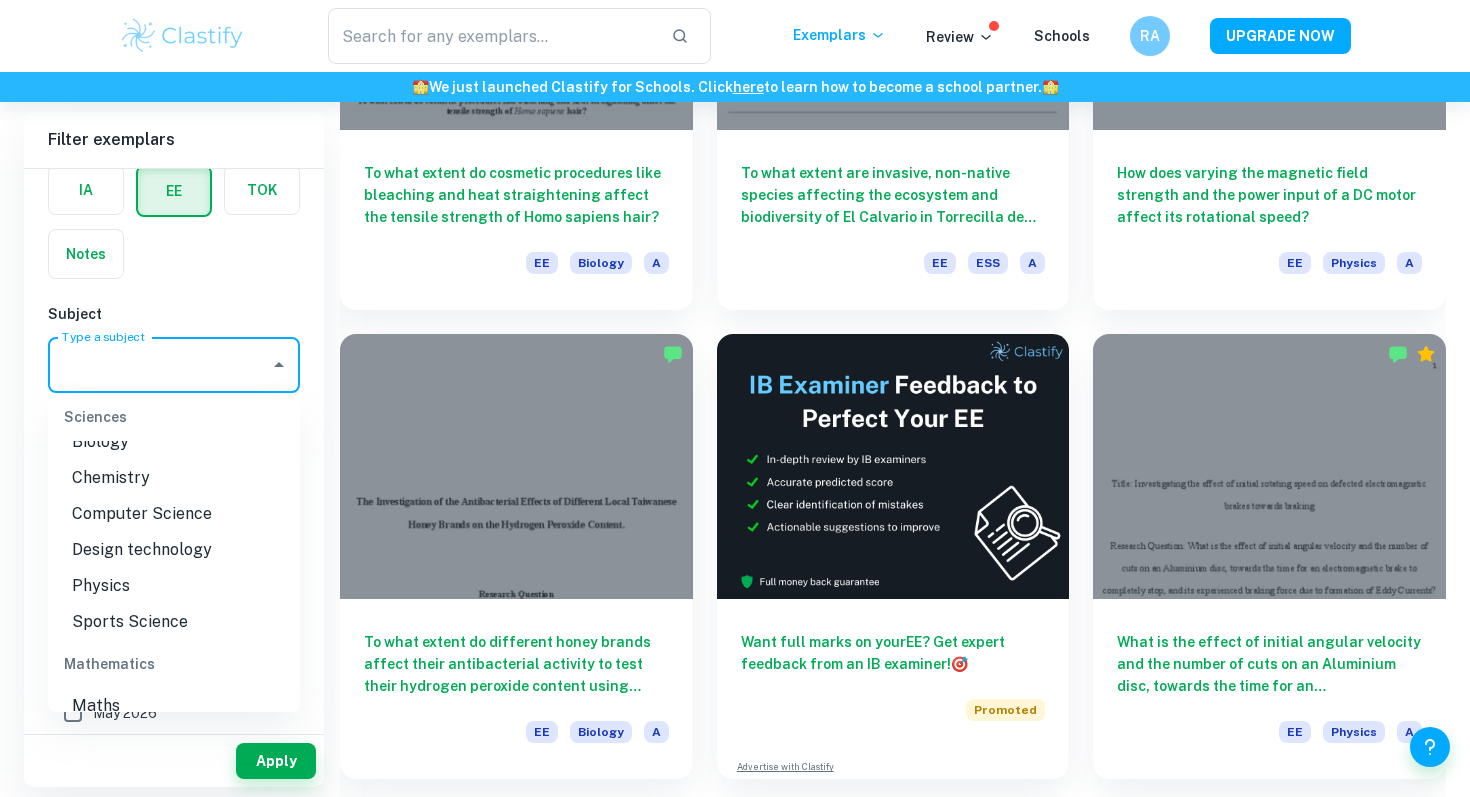 scroll, scrollTop: 2292, scrollLeft: 0, axis: vertical 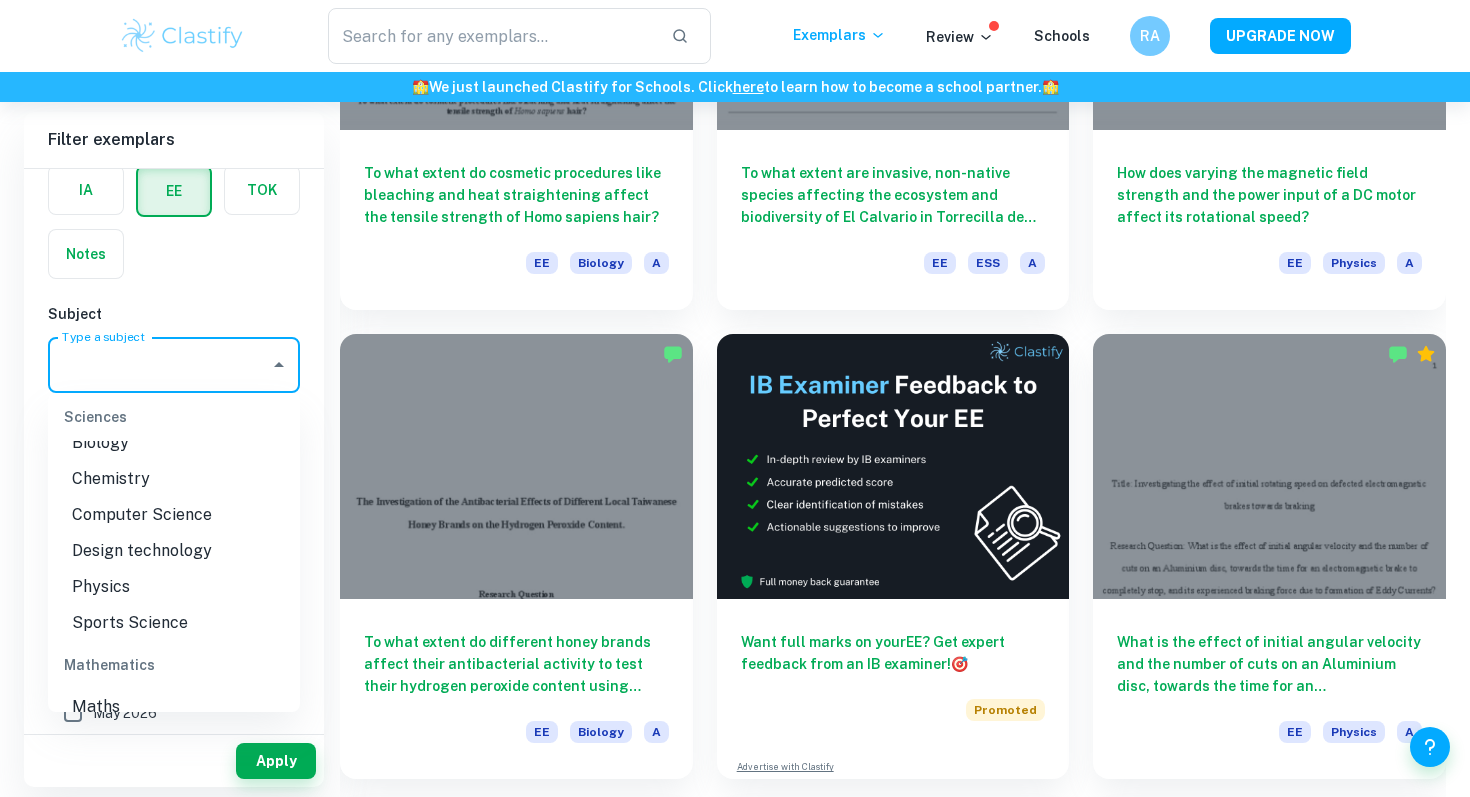 click on "Physics" at bounding box center [174, 587] 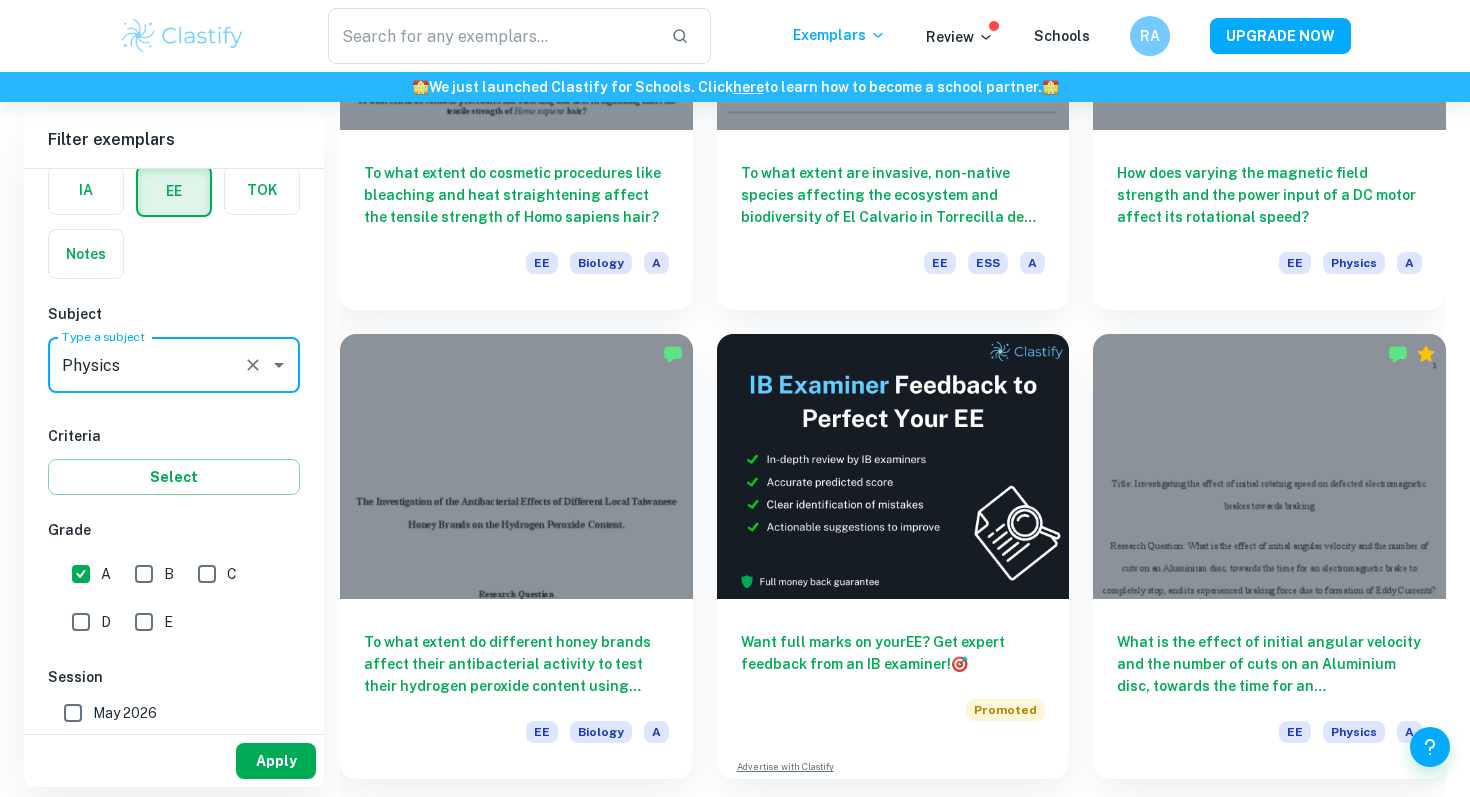 click on "Apply" at bounding box center [276, 761] 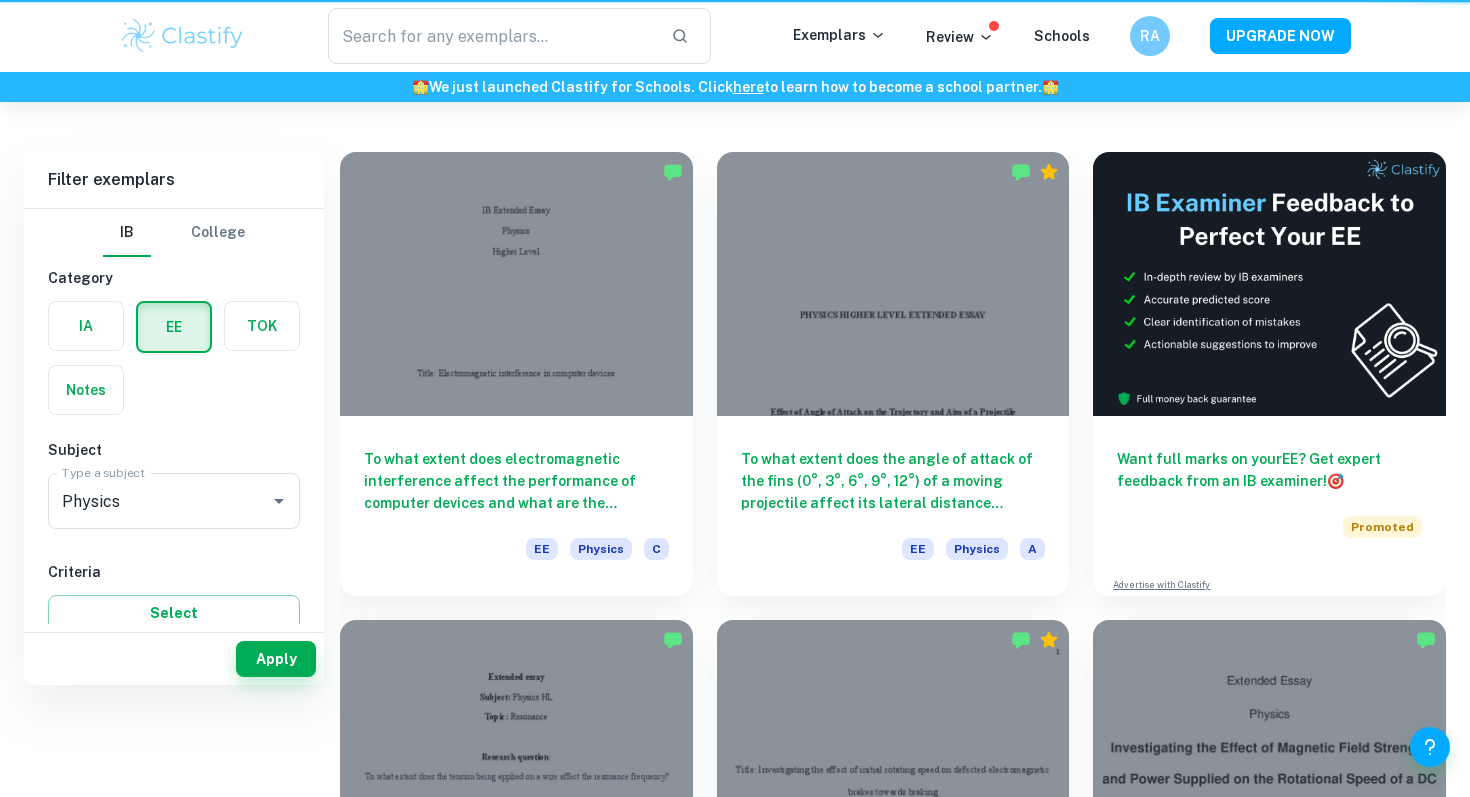 scroll, scrollTop: 0, scrollLeft: 0, axis: both 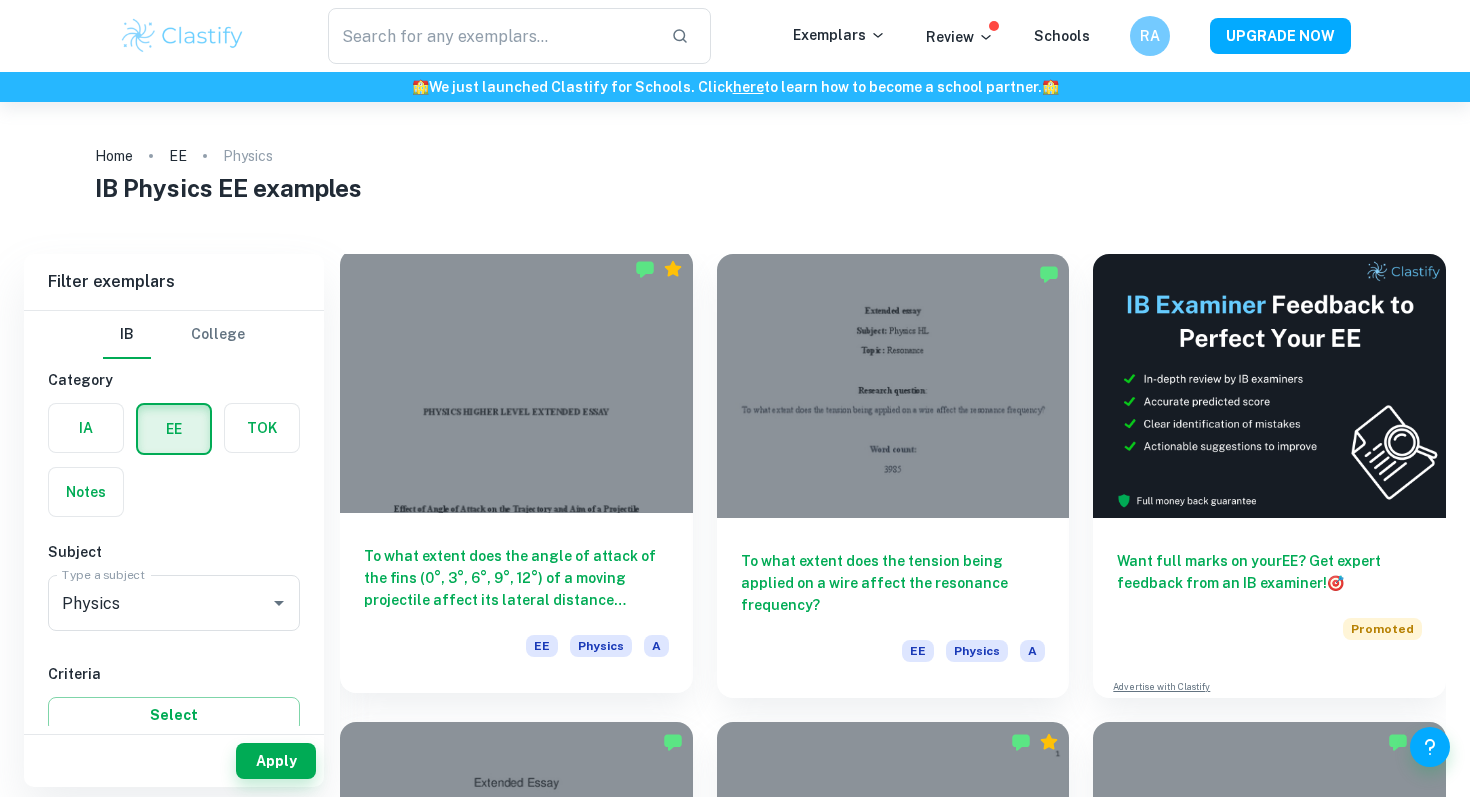 click at bounding box center (516, 381) 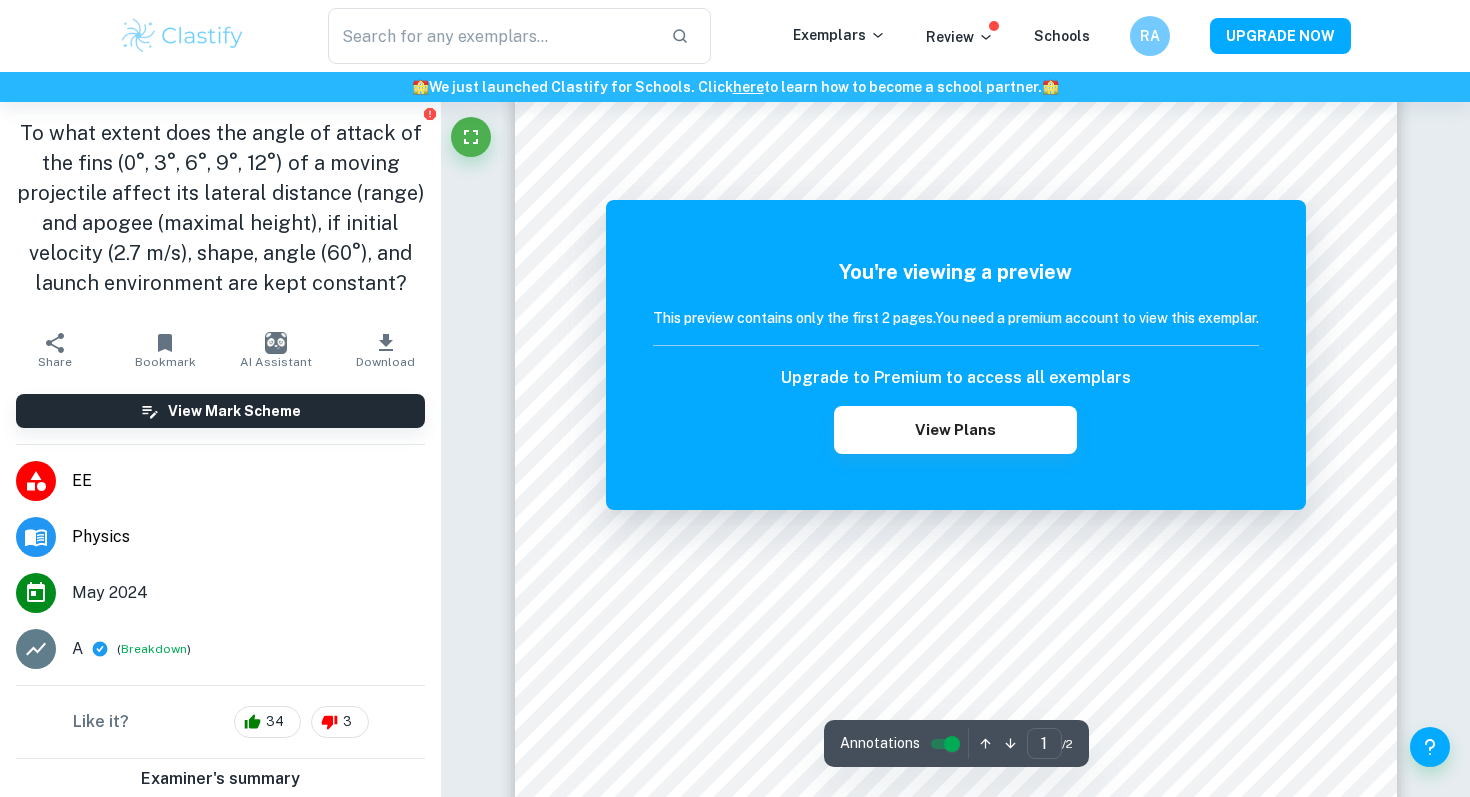scroll, scrollTop: 0, scrollLeft: 0, axis: both 